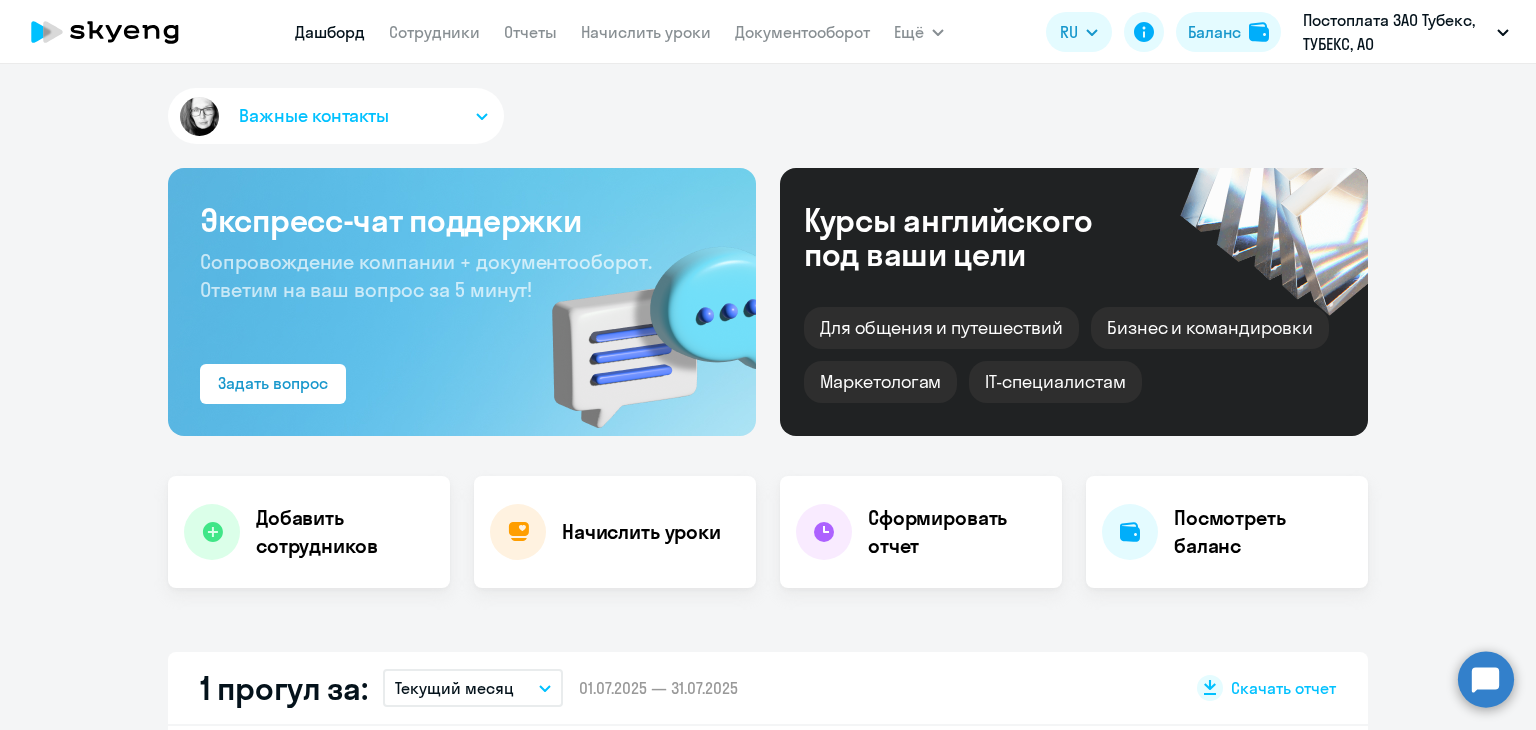 select on "30" 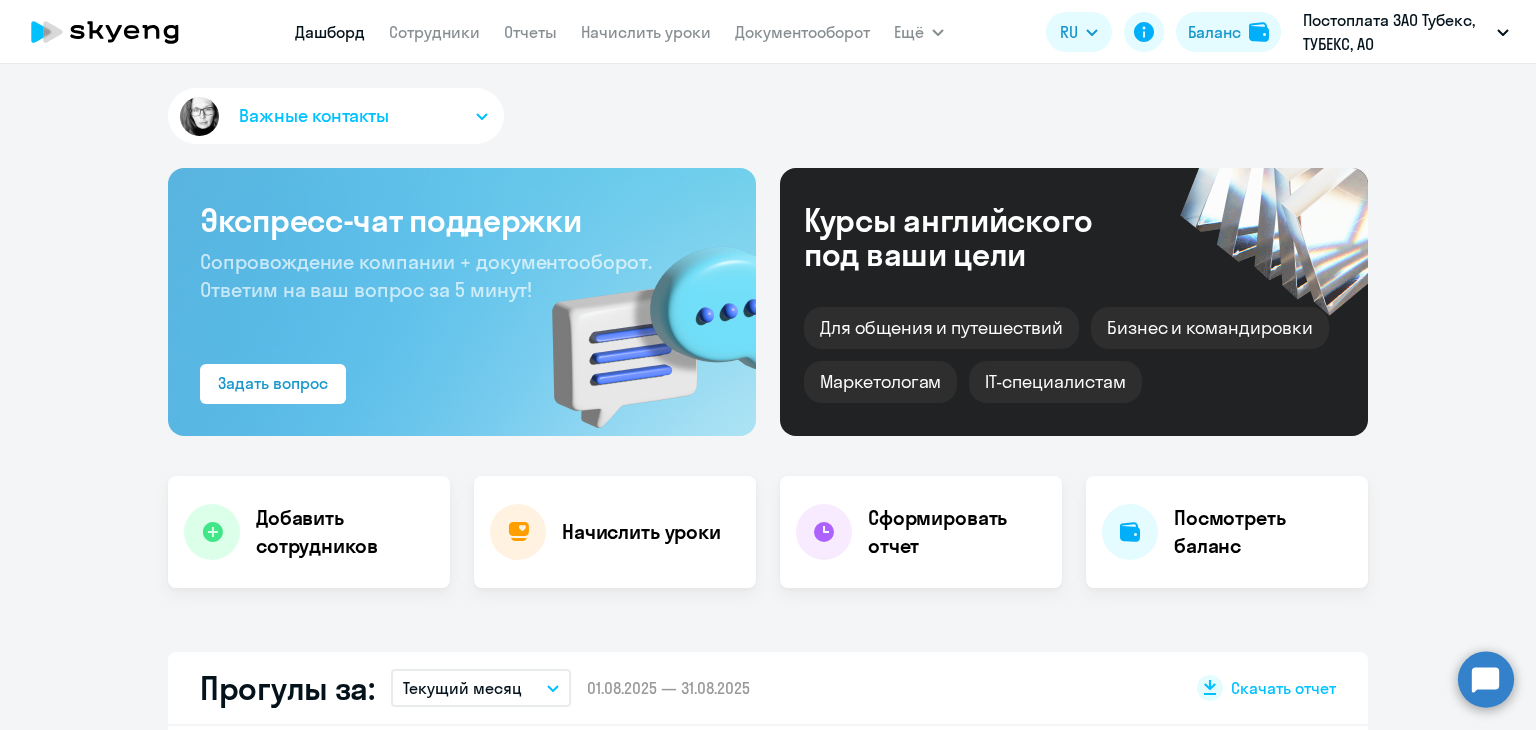 scroll, scrollTop: 0, scrollLeft: 0, axis: both 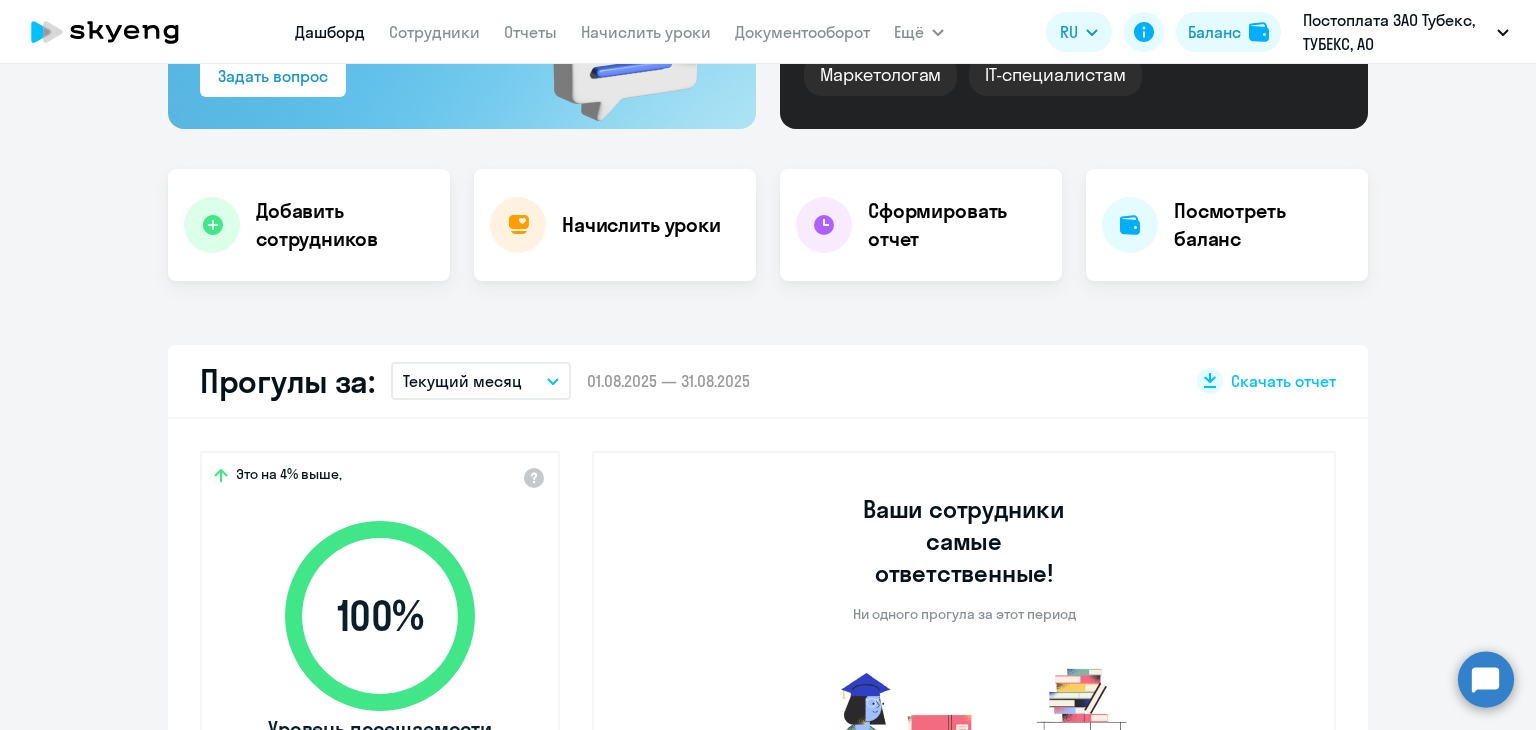select on "30" 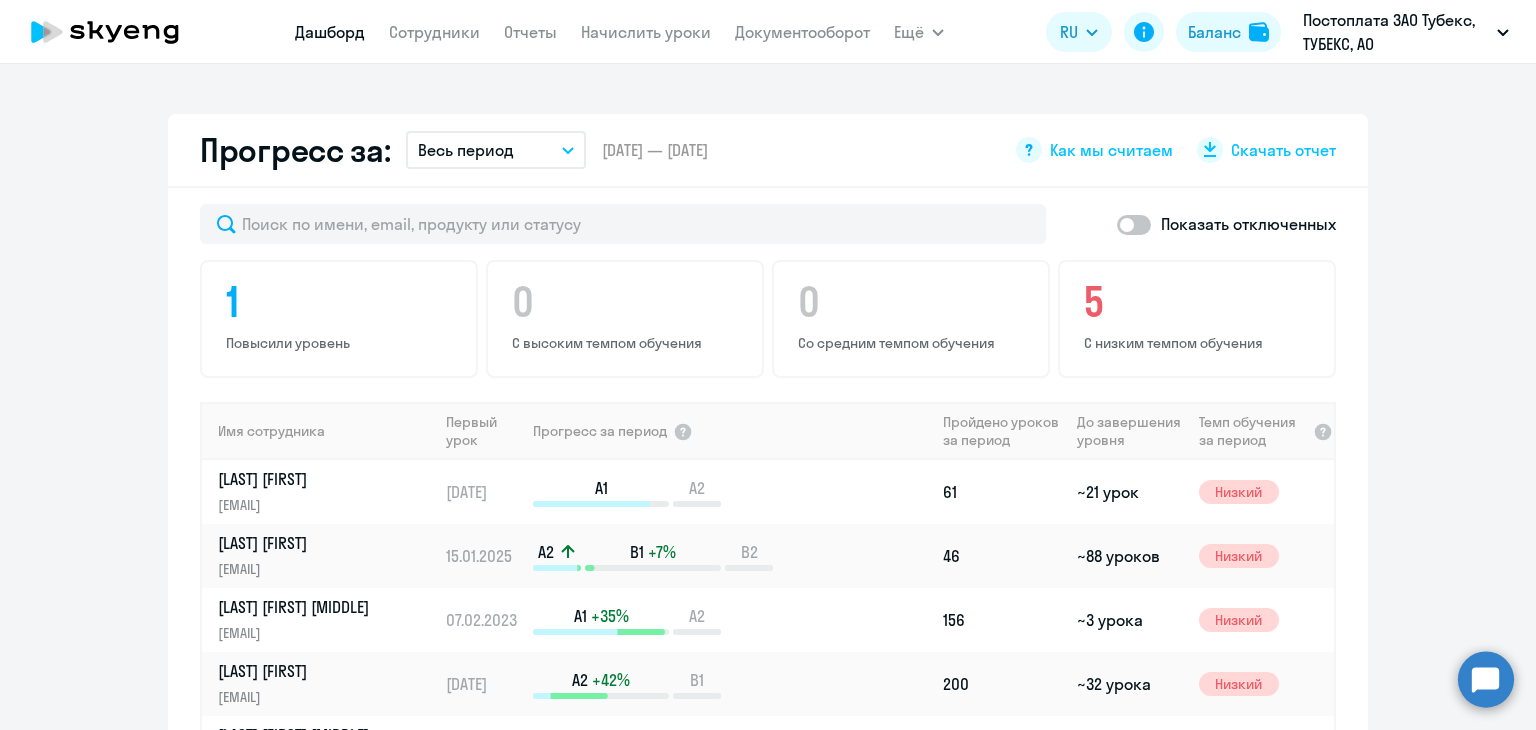 scroll, scrollTop: 1302, scrollLeft: 0, axis: vertical 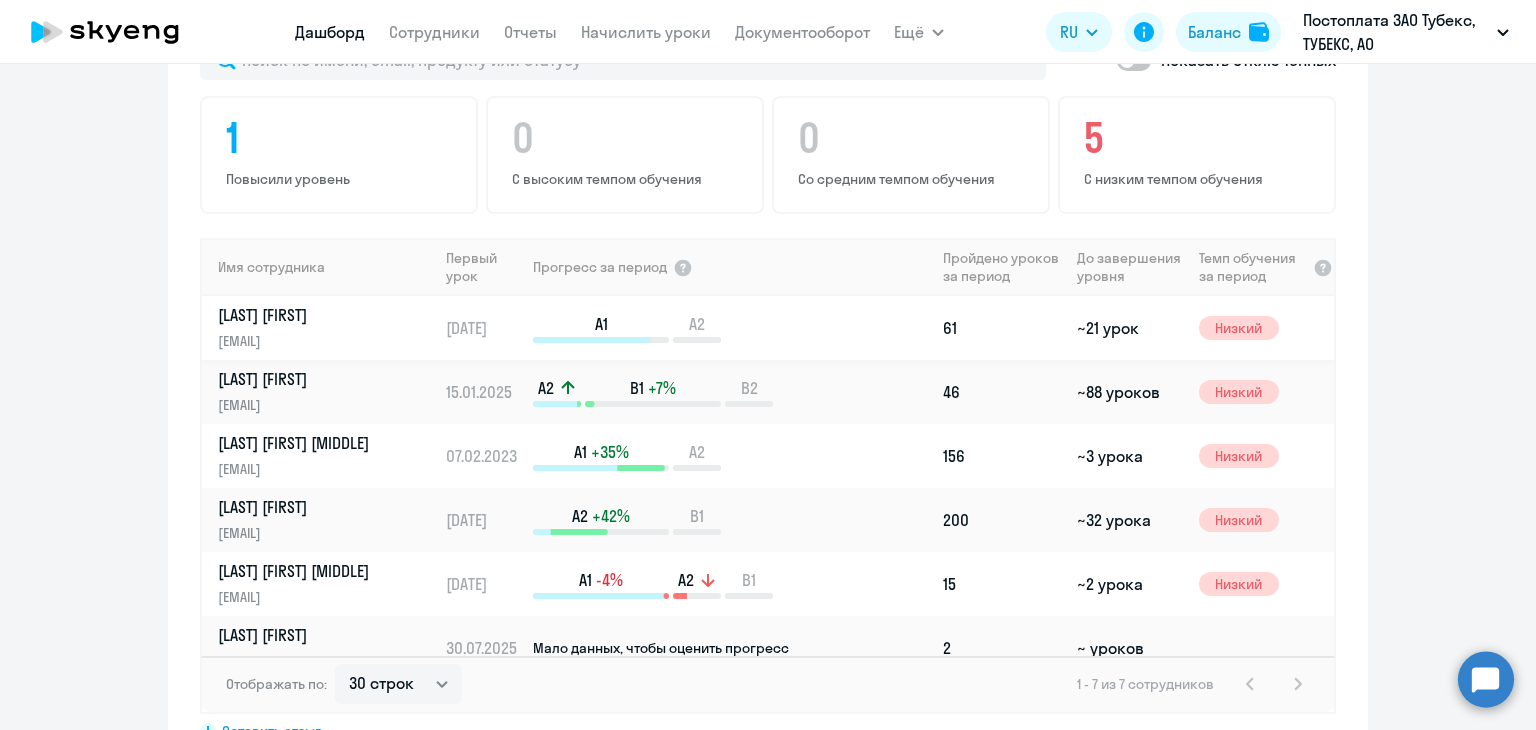 click on "[LAST] [FIRST]" 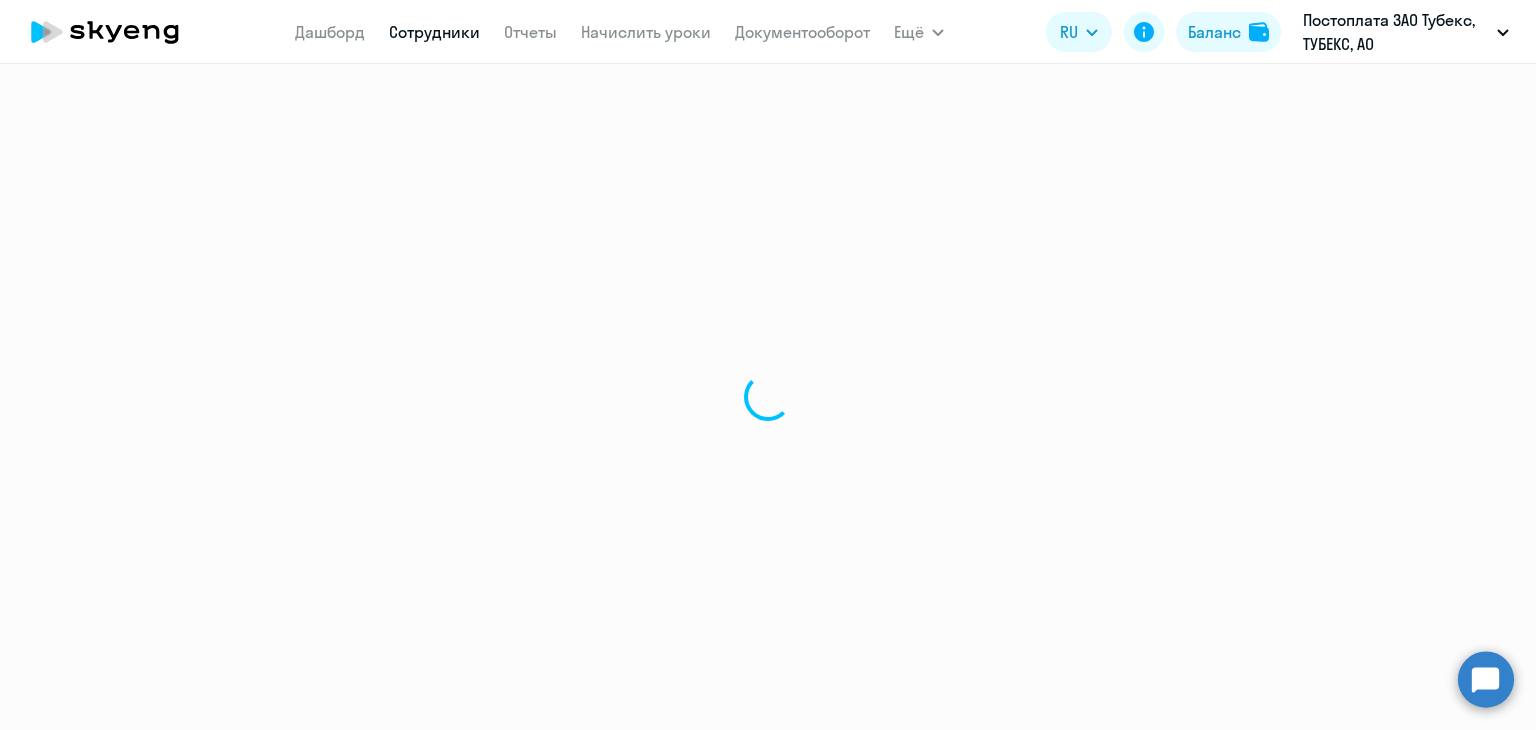 scroll, scrollTop: 0, scrollLeft: 0, axis: both 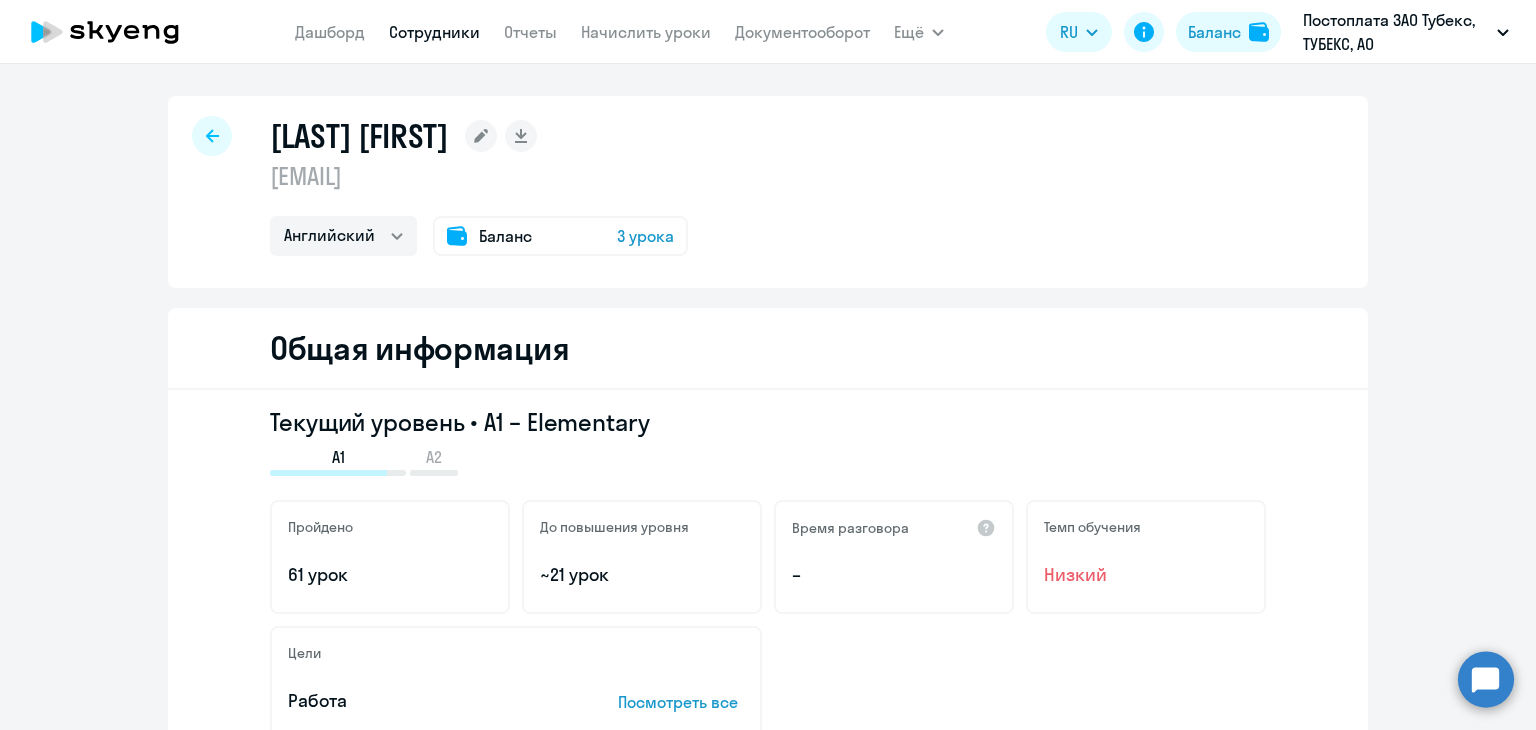 click on "Баланс 3 урока" 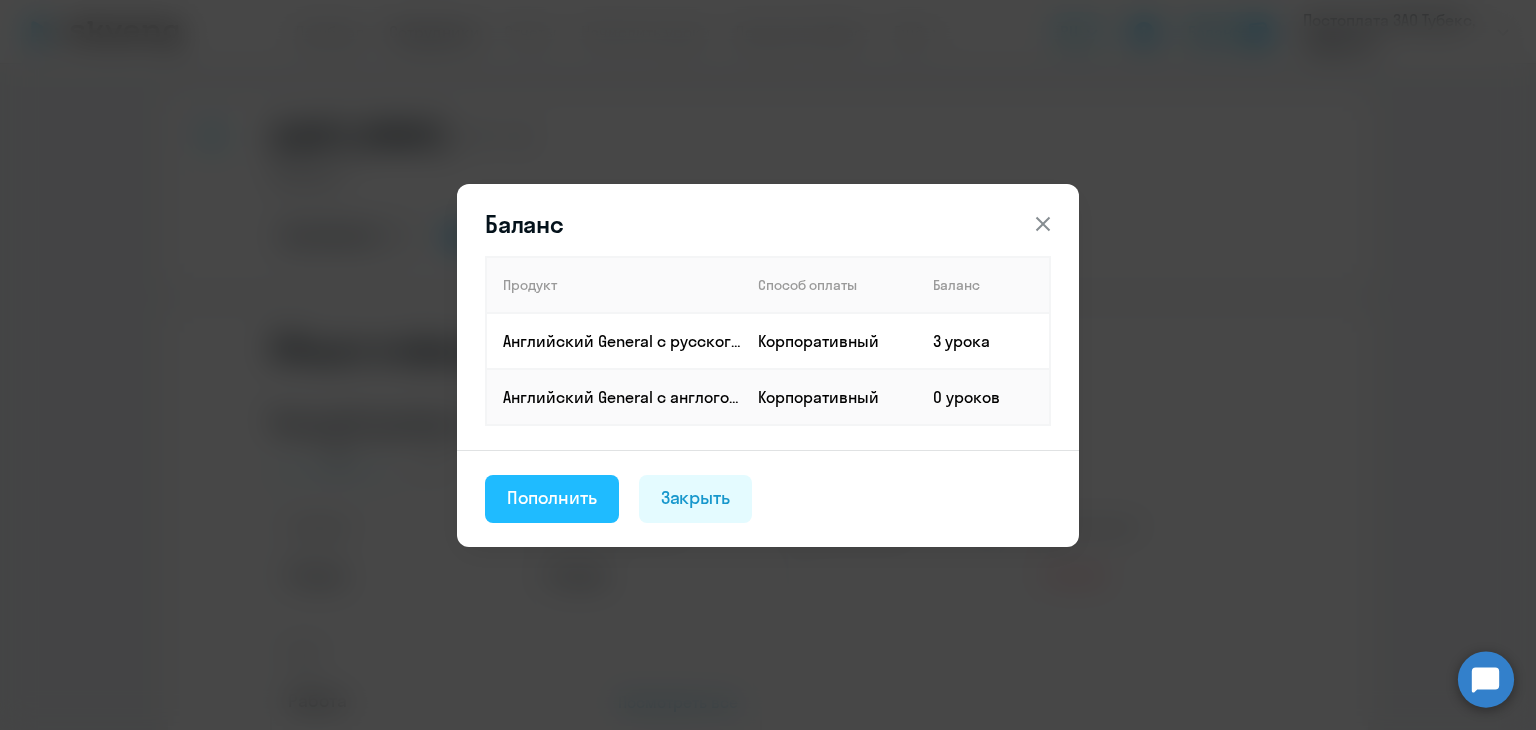 click on "Пополнить" at bounding box center (552, 498) 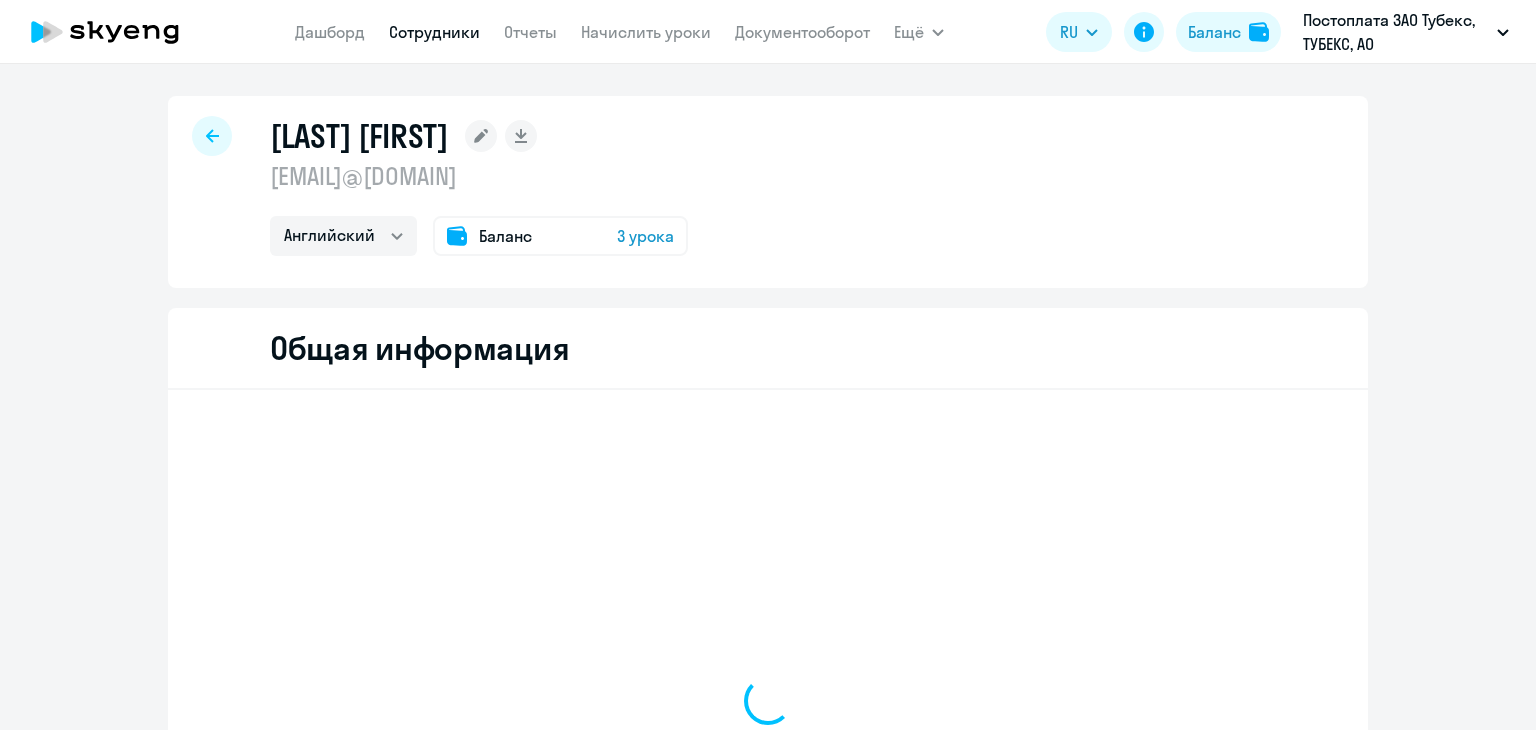 select on "english" 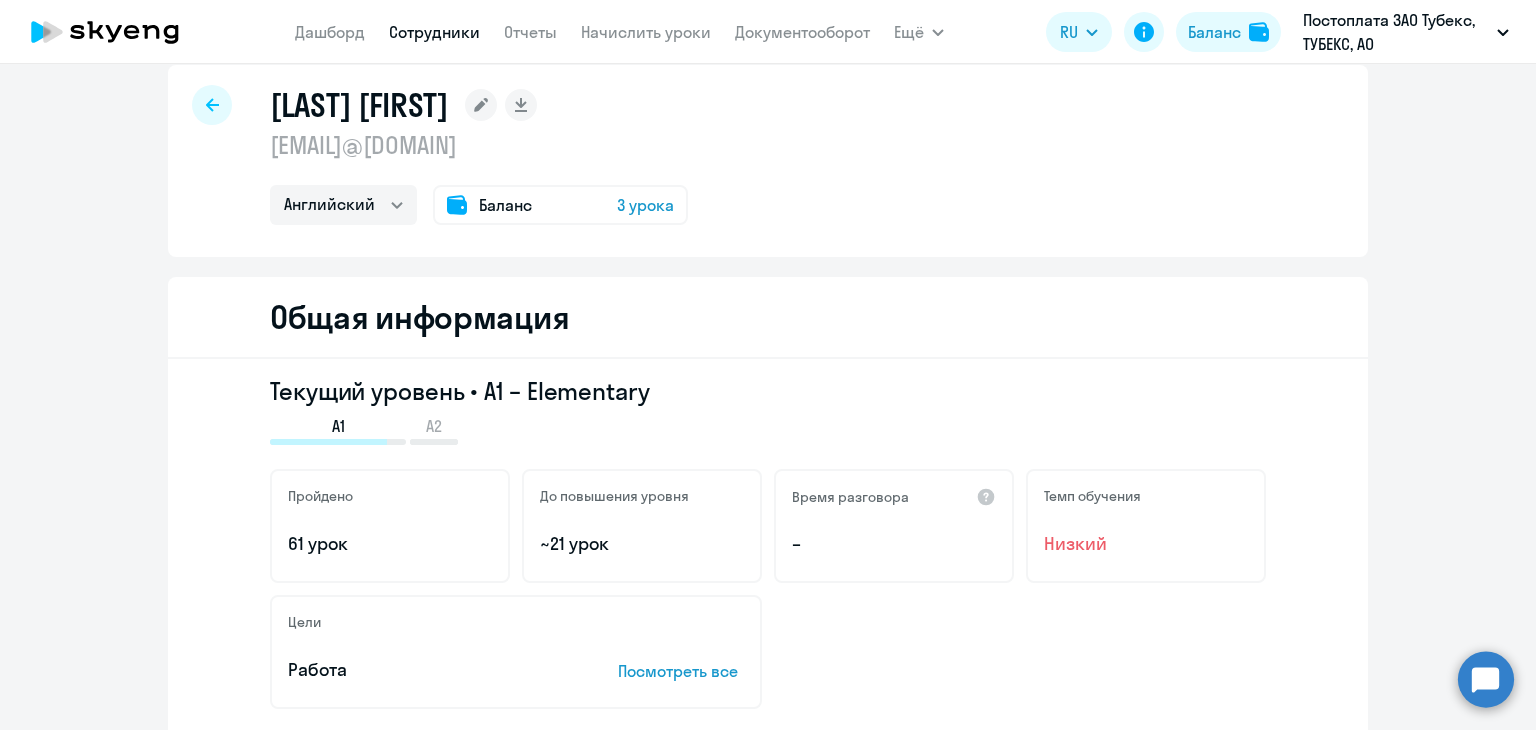 scroll, scrollTop: 0, scrollLeft: 0, axis: both 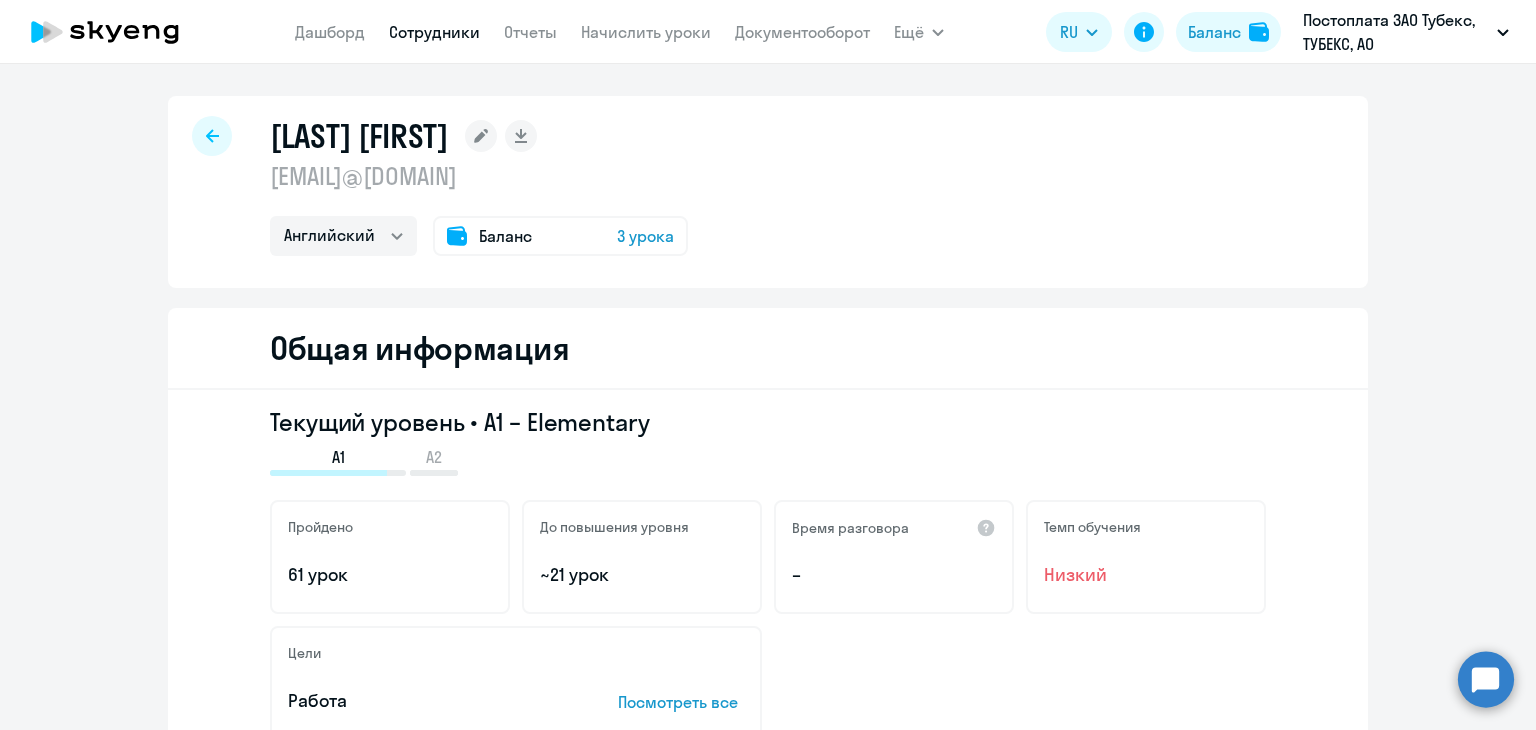 click on "Баланс" 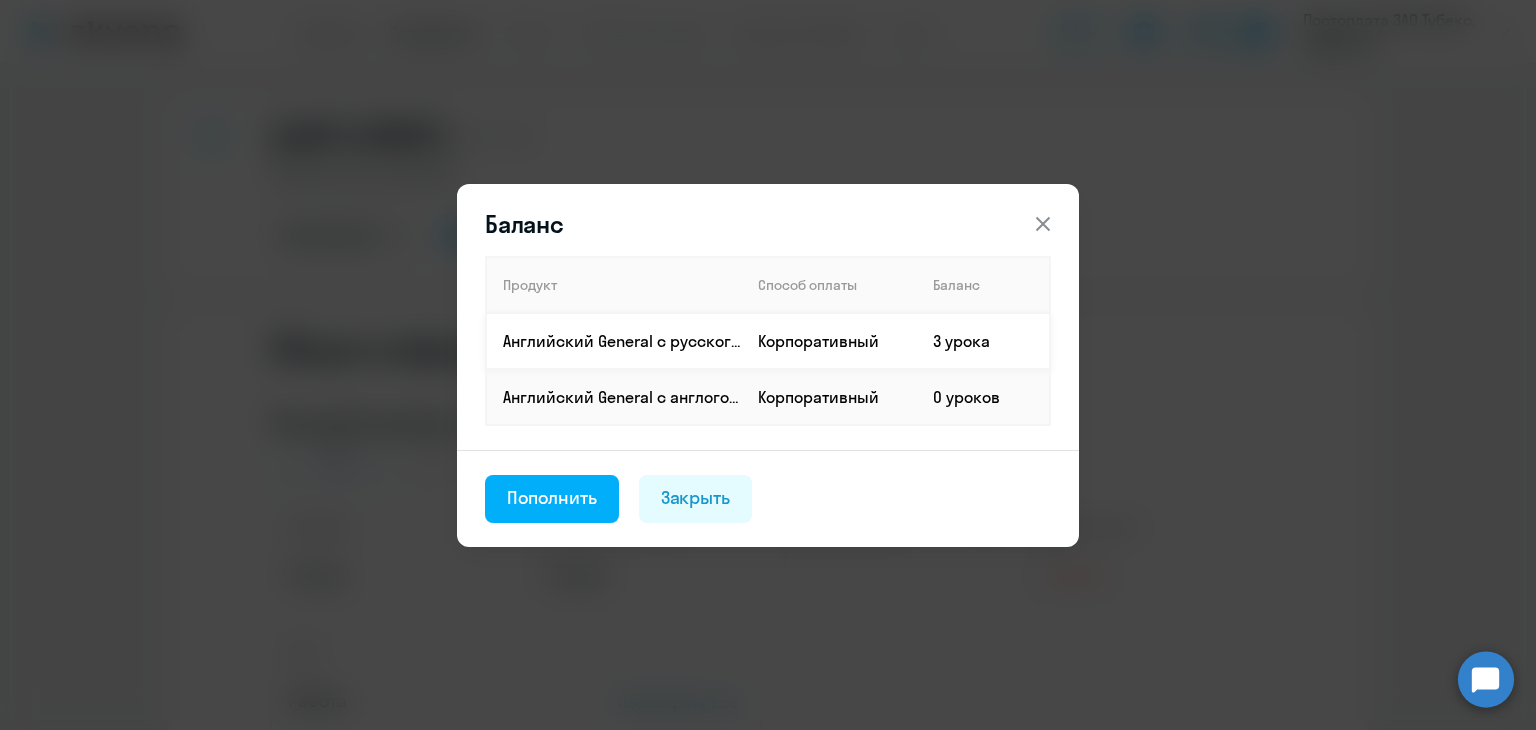 click on "3 урока" at bounding box center [983, 341] 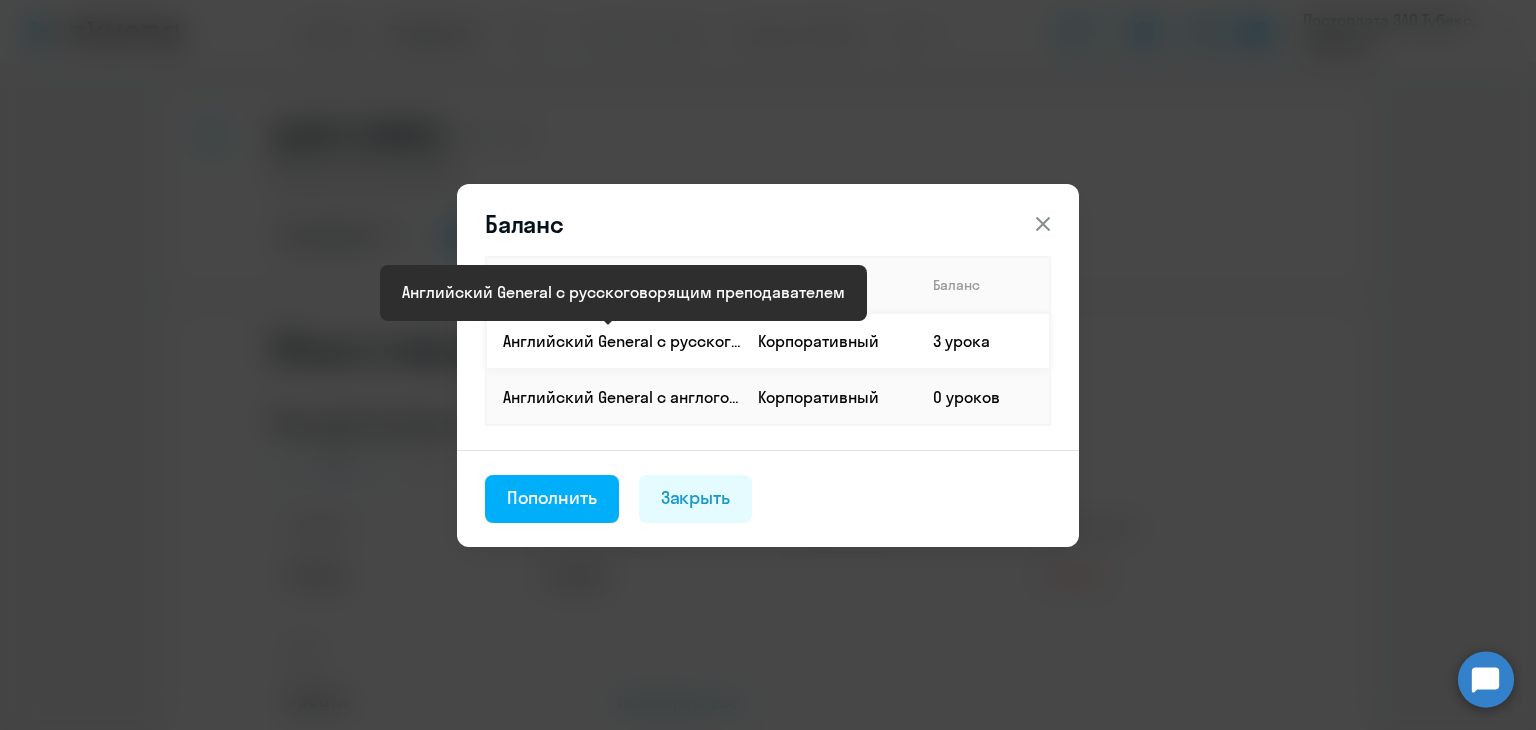 click on "Английский General с русскоговорящим преподавателем" at bounding box center [622, 341] 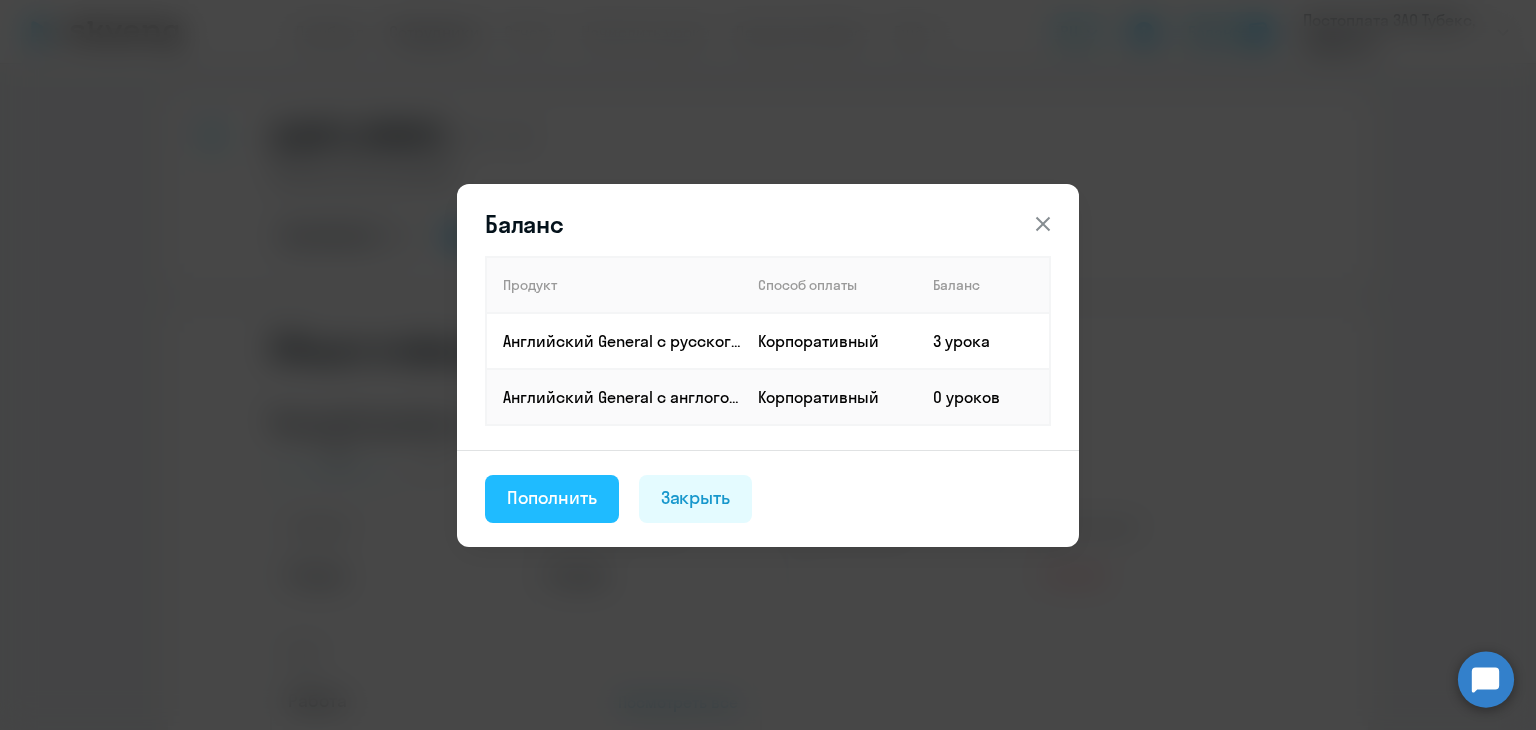 click on "Пополнить" at bounding box center [552, 498] 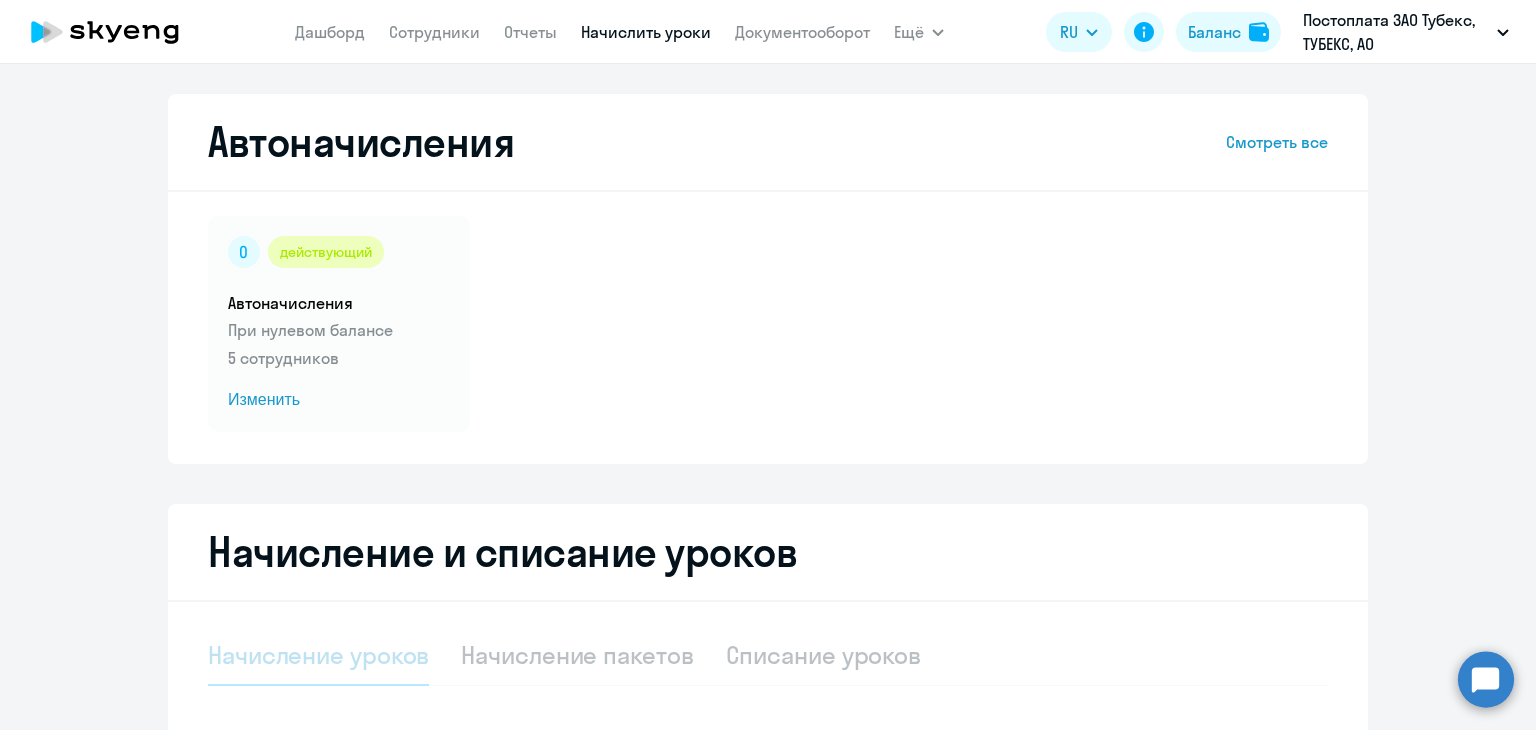 select on "10" 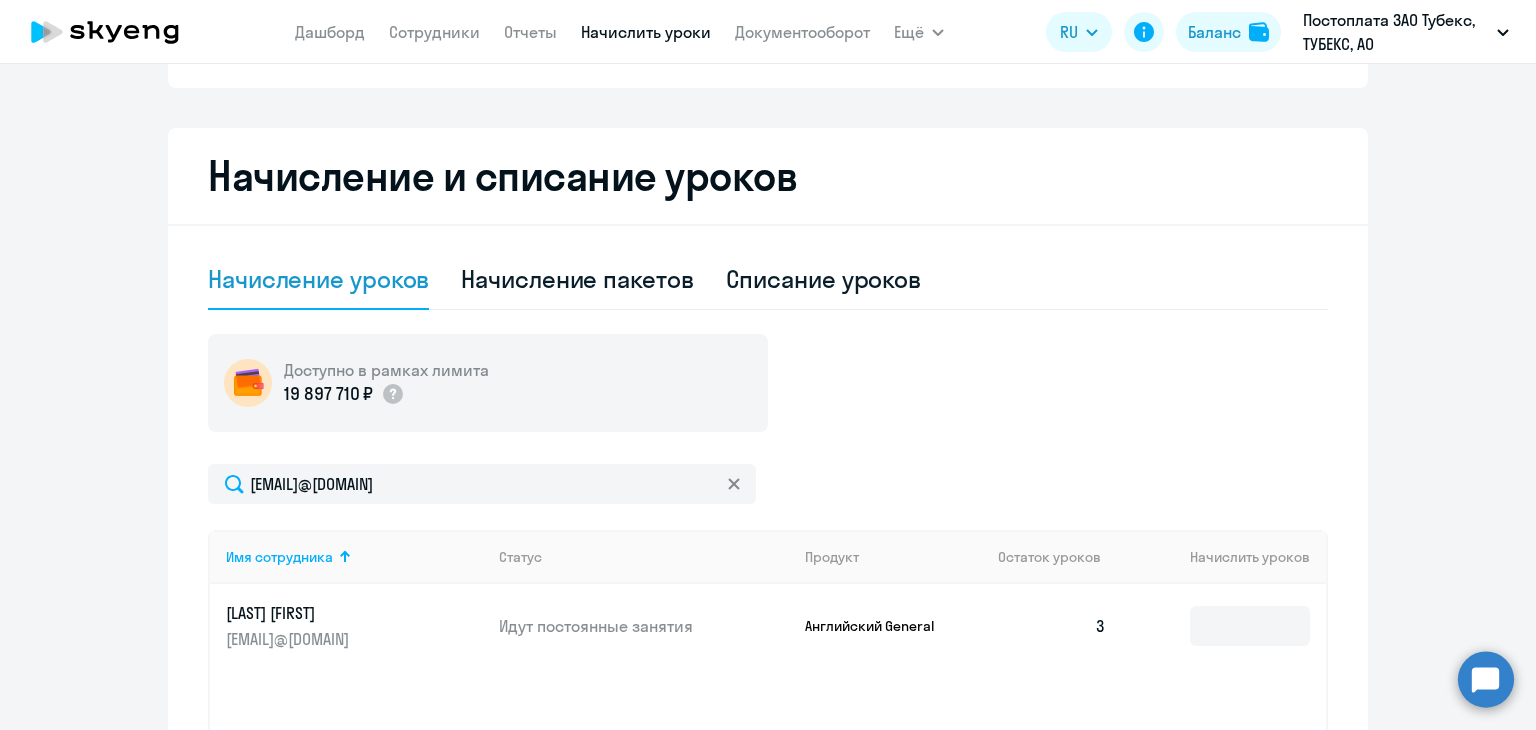 scroll, scrollTop: 375, scrollLeft: 0, axis: vertical 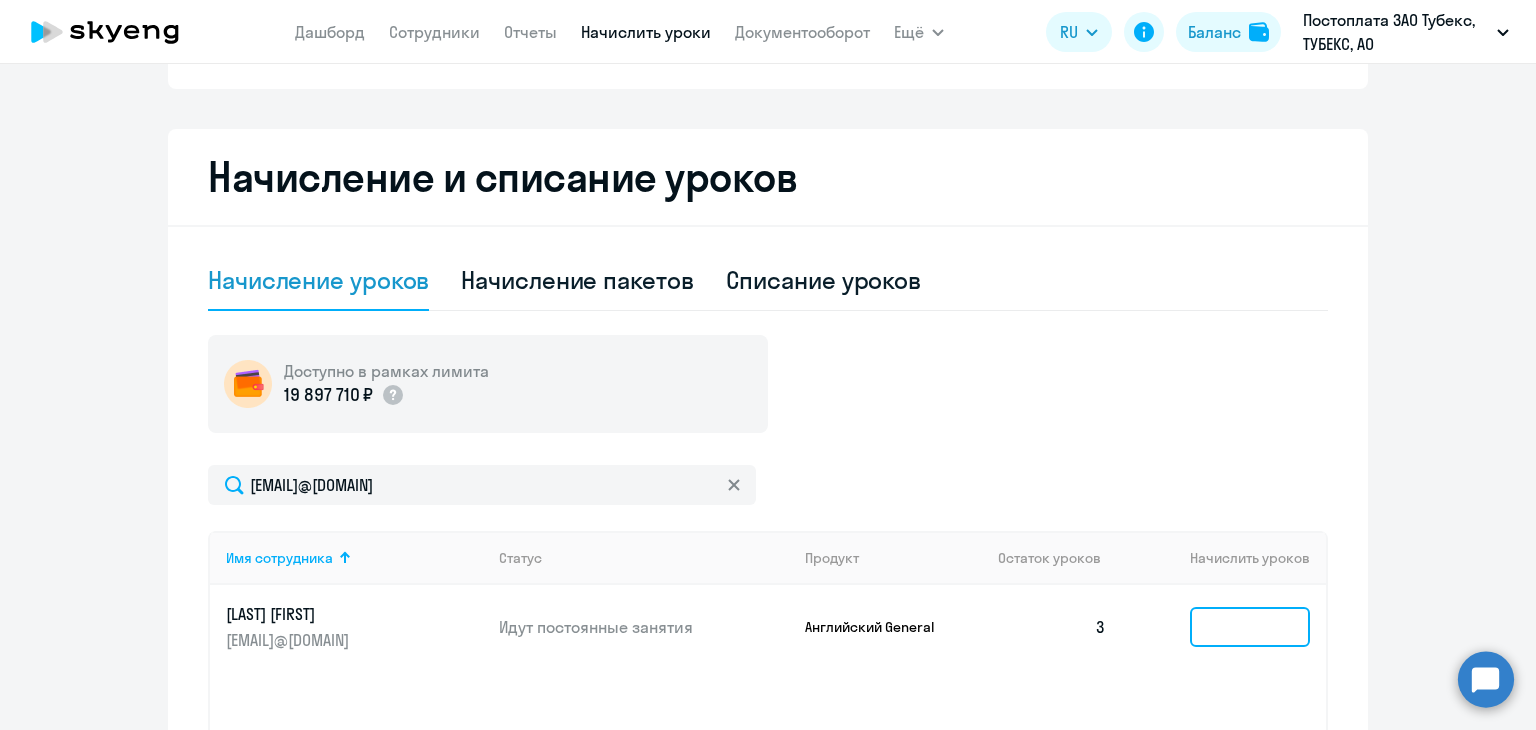 click 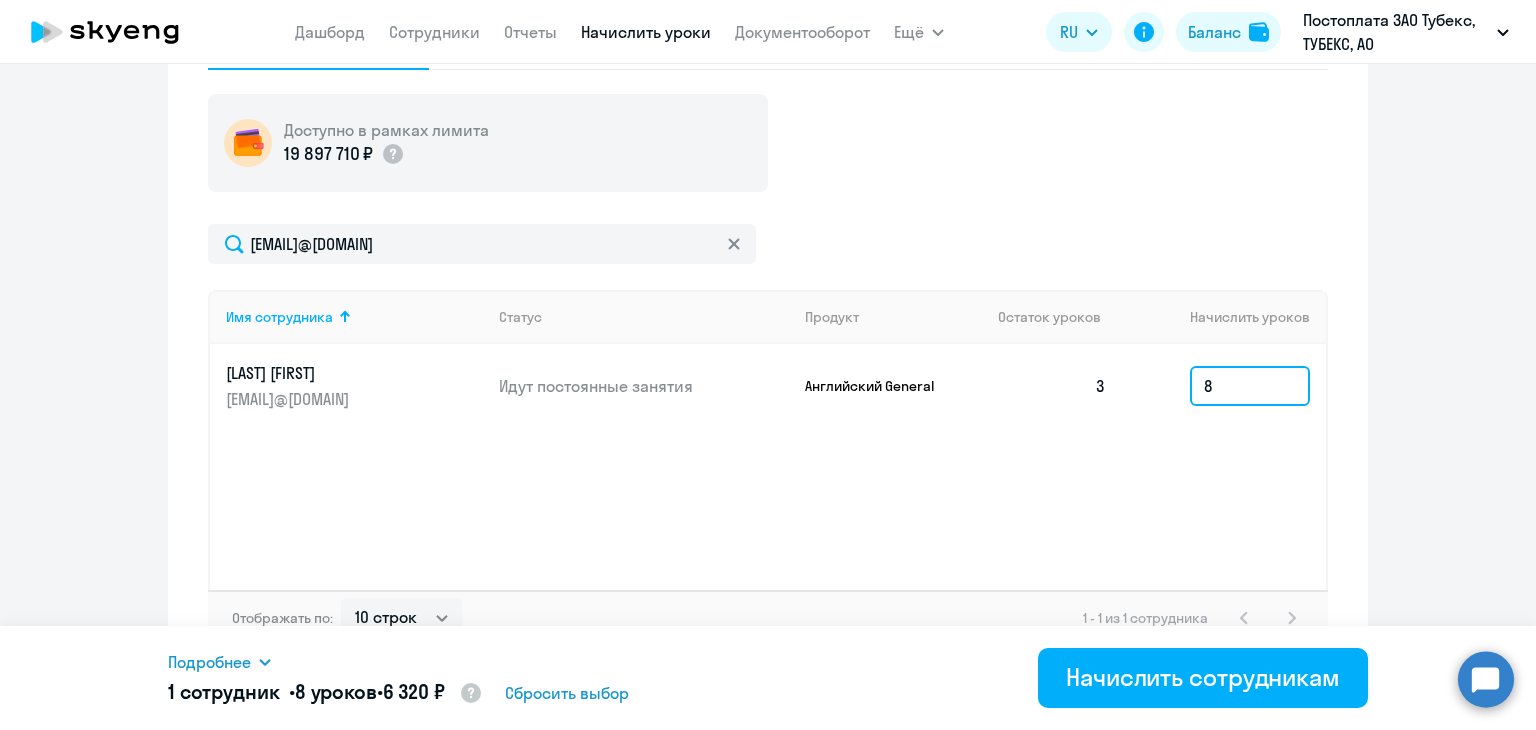 scroll, scrollTop: 615, scrollLeft: 0, axis: vertical 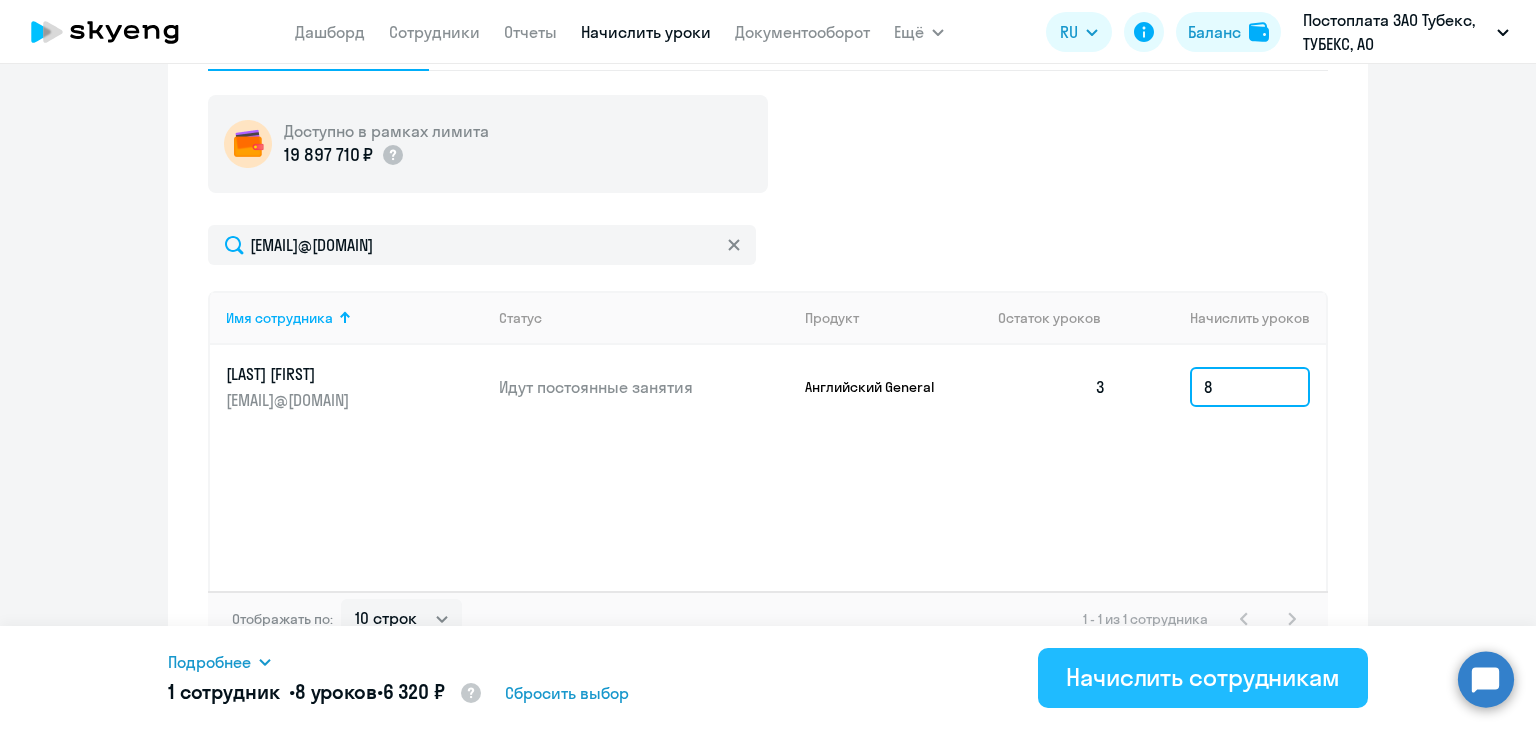 type on "8" 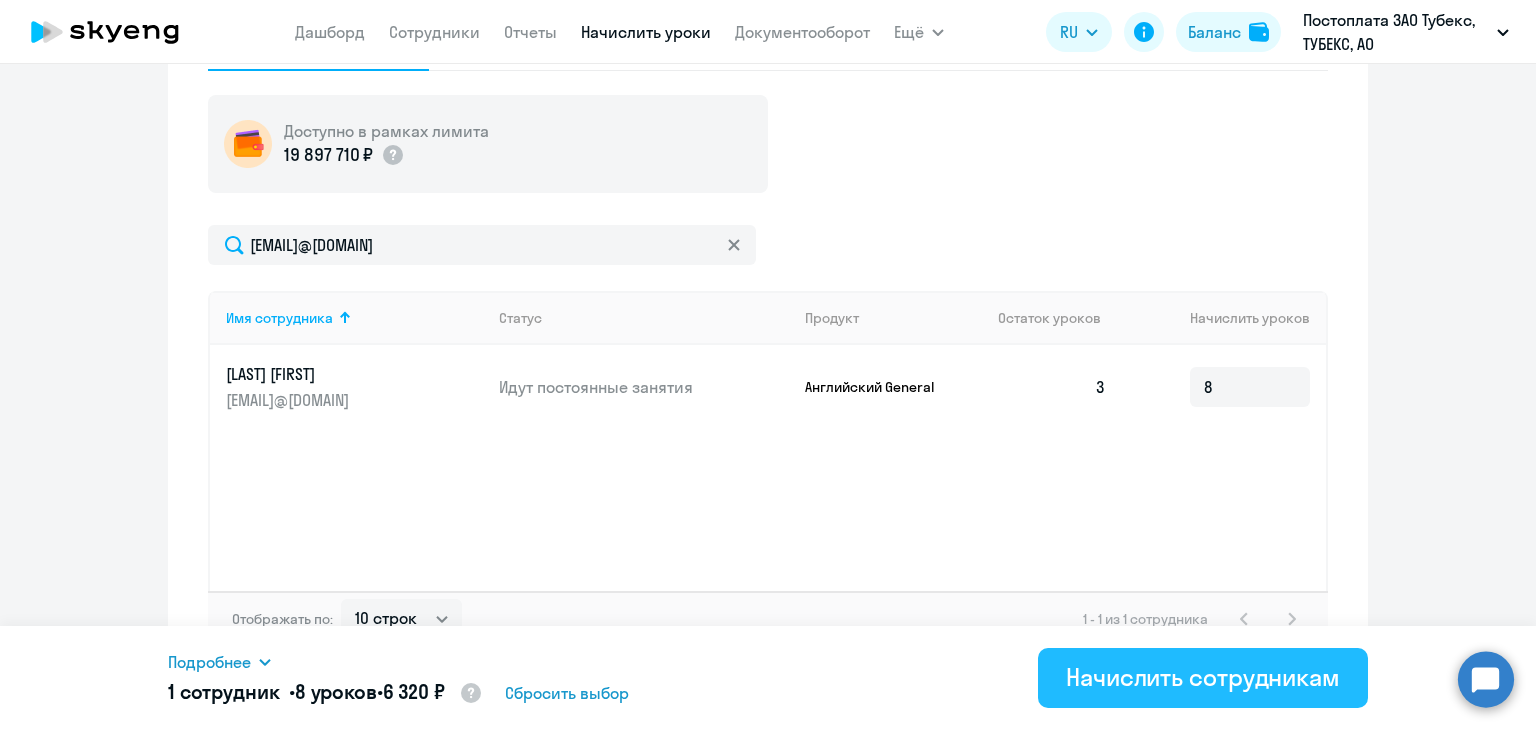 click on "Начислить сотрудникам" at bounding box center [1203, 677] 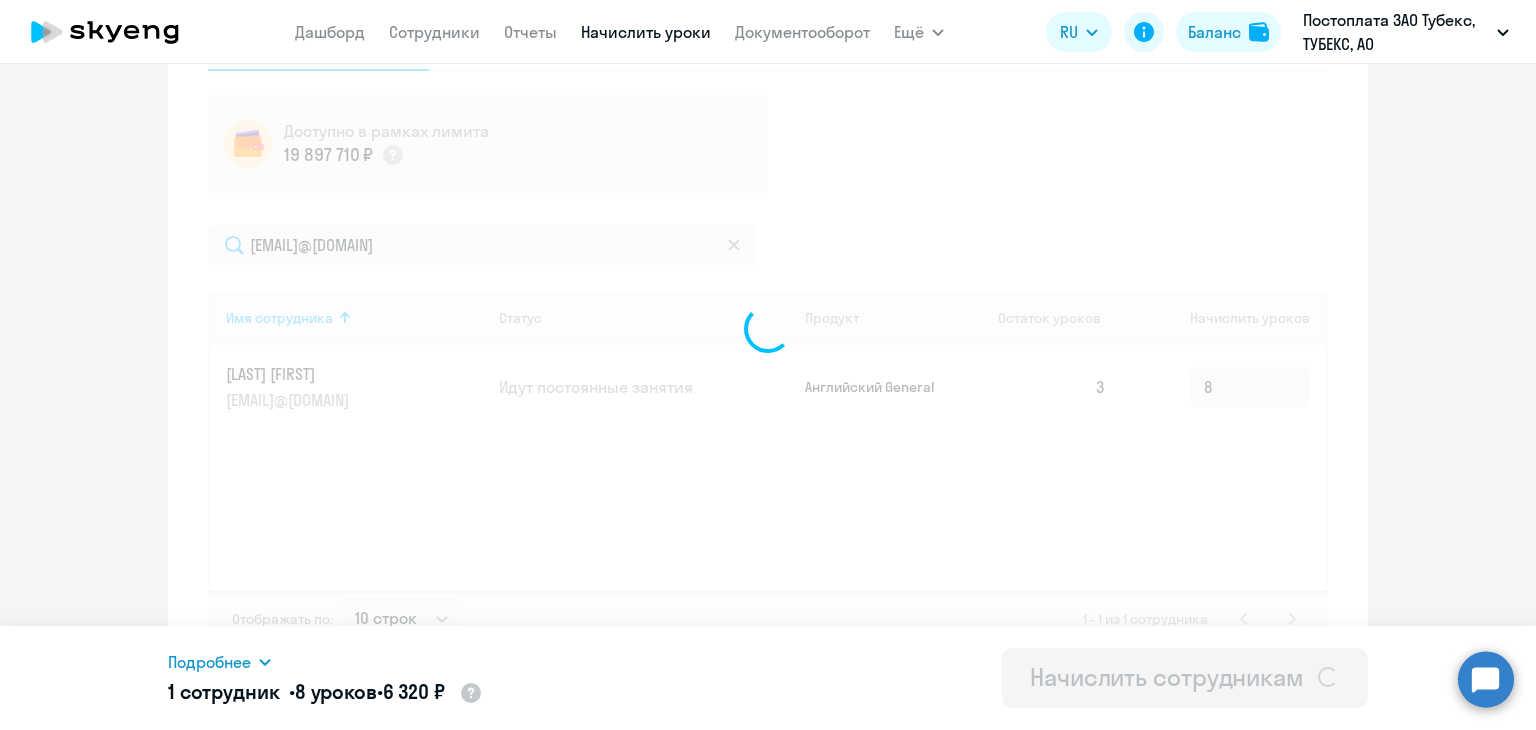 type 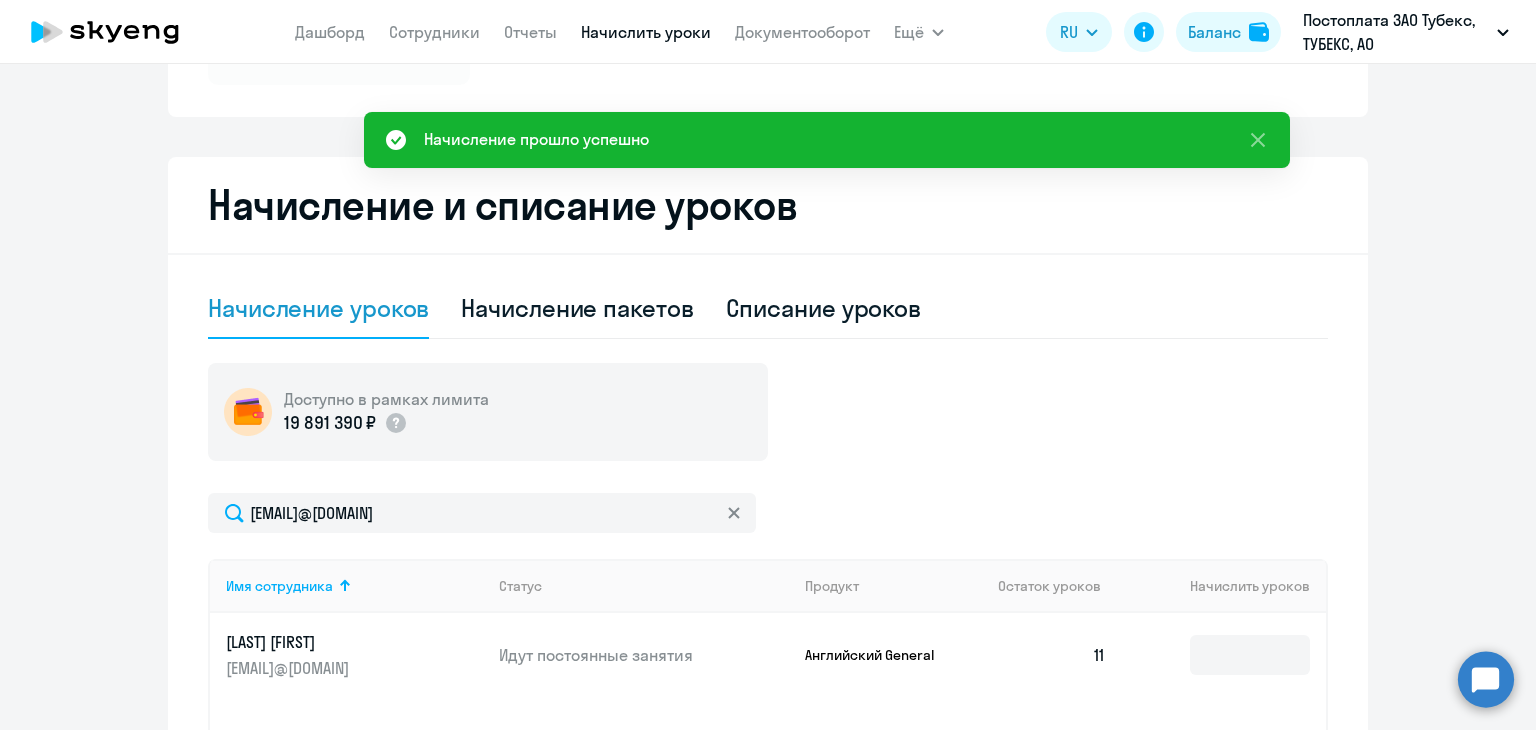 scroll, scrollTop: 346, scrollLeft: 0, axis: vertical 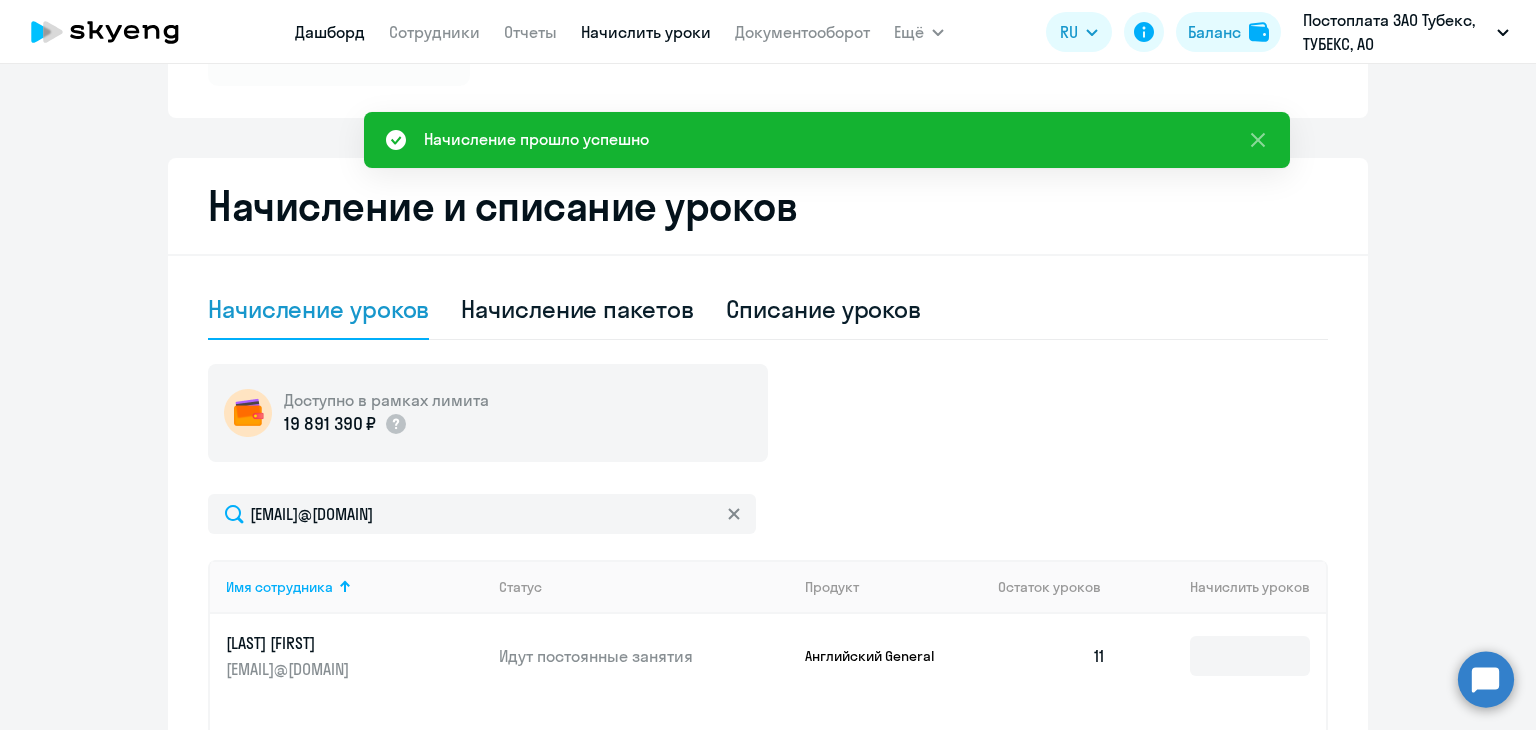 click on "Дашборд" at bounding box center [330, 32] 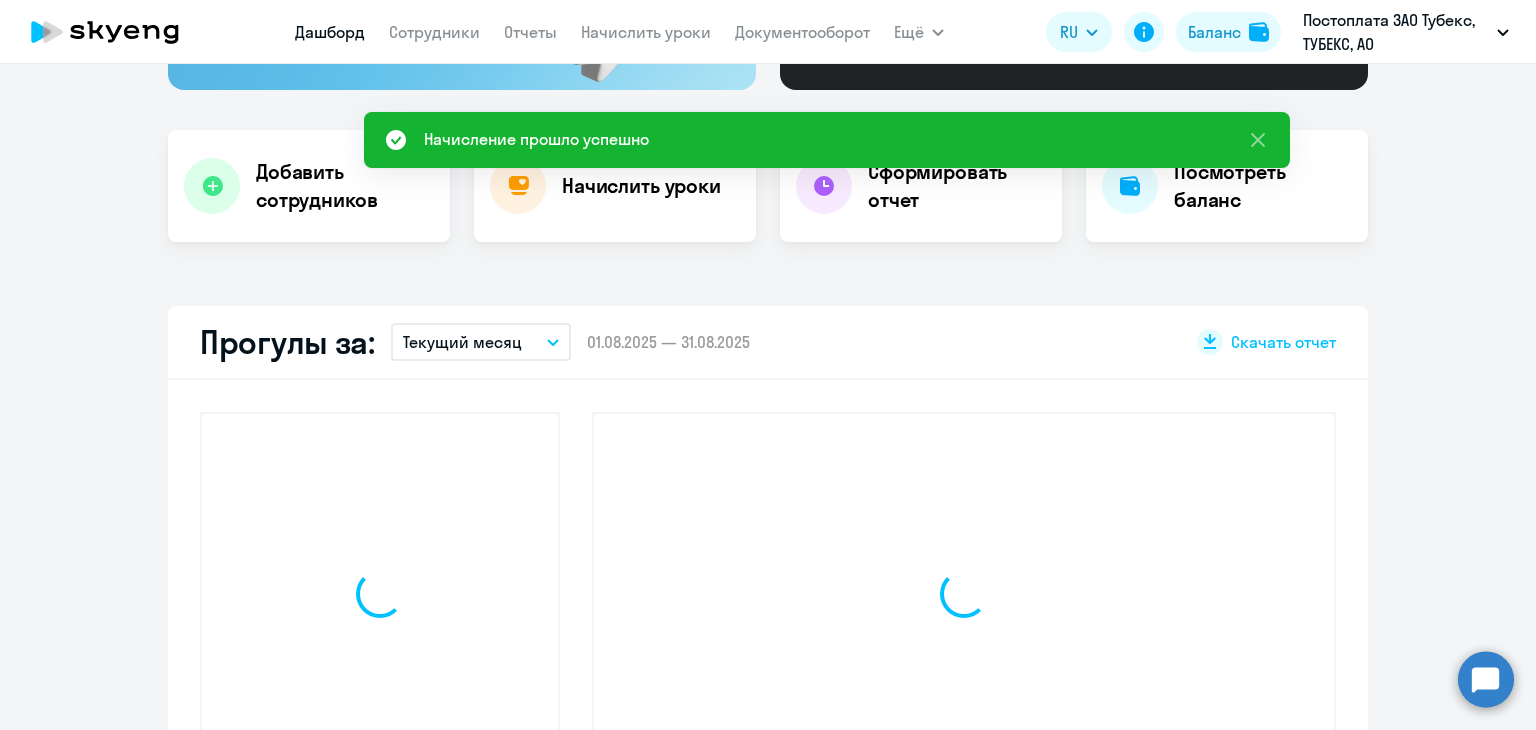 scroll, scrollTop: 486, scrollLeft: 0, axis: vertical 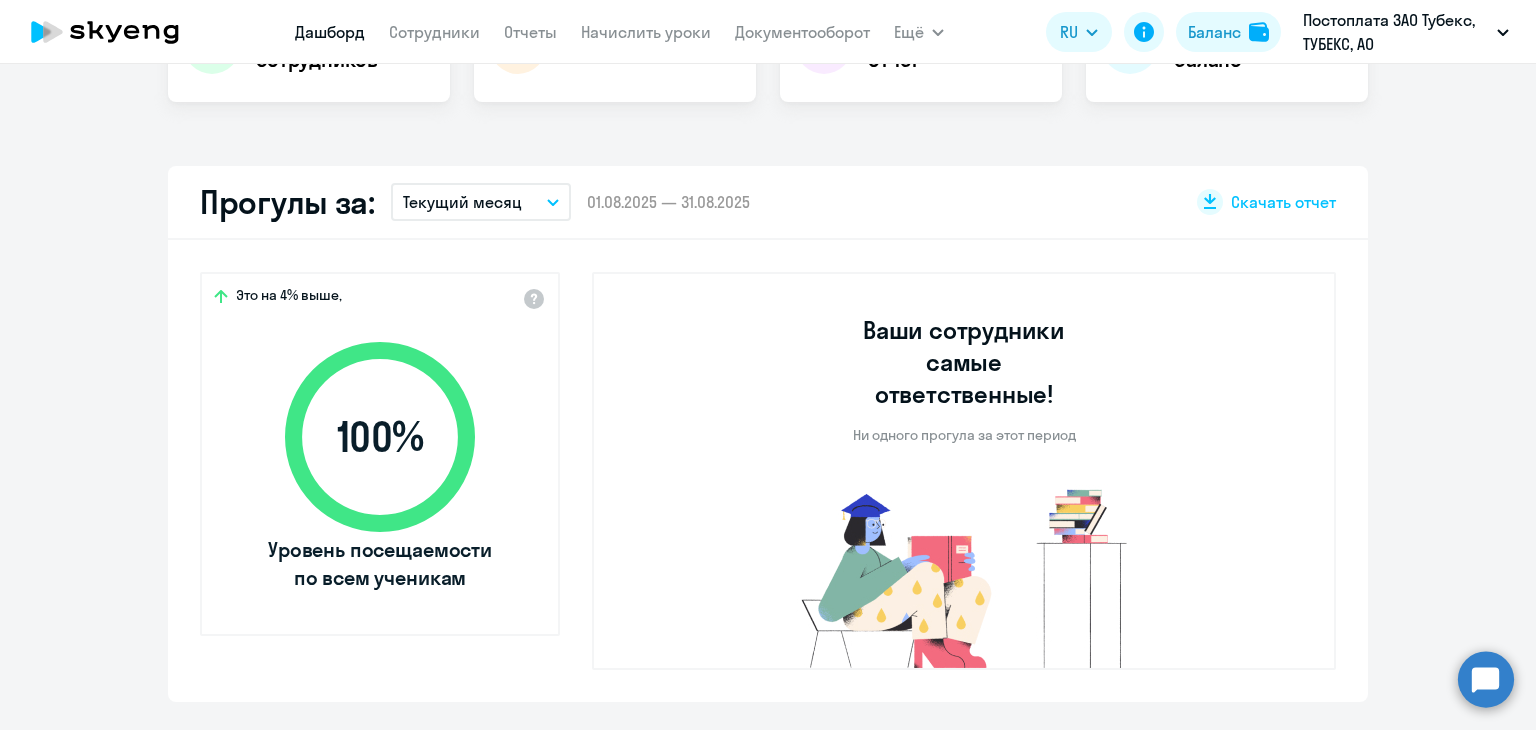 select on "30" 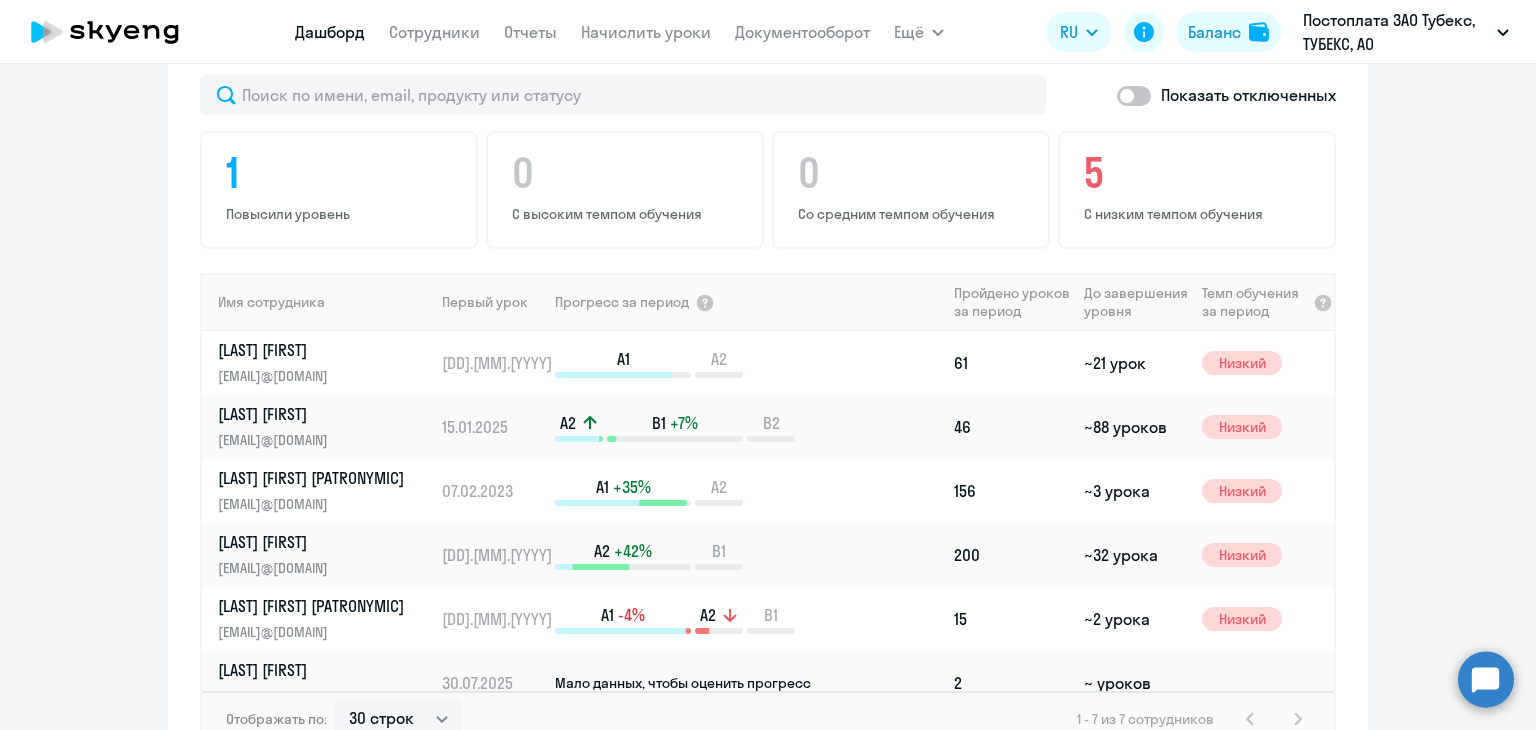 scroll, scrollTop: 1268, scrollLeft: 0, axis: vertical 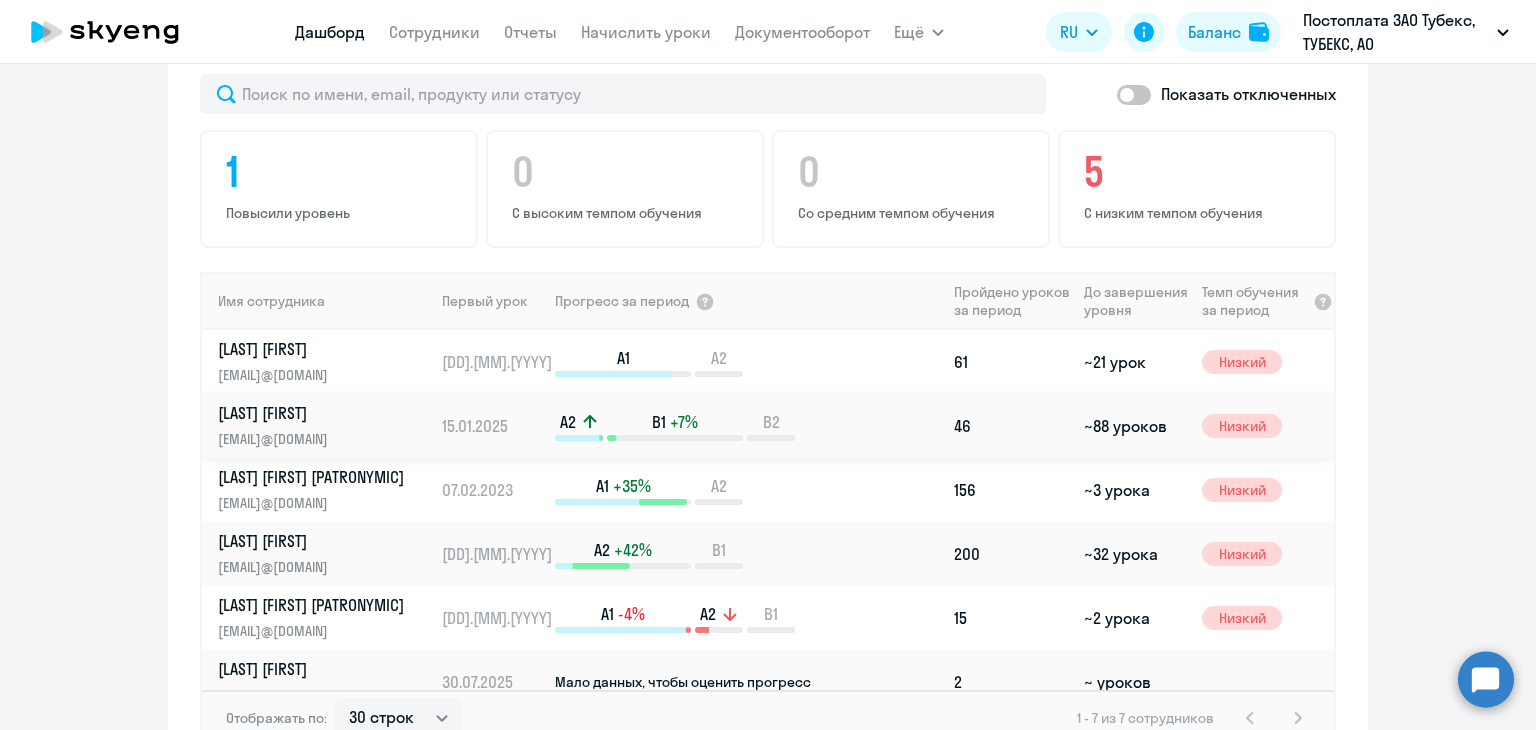 click on "[LAST] [FIRST]" 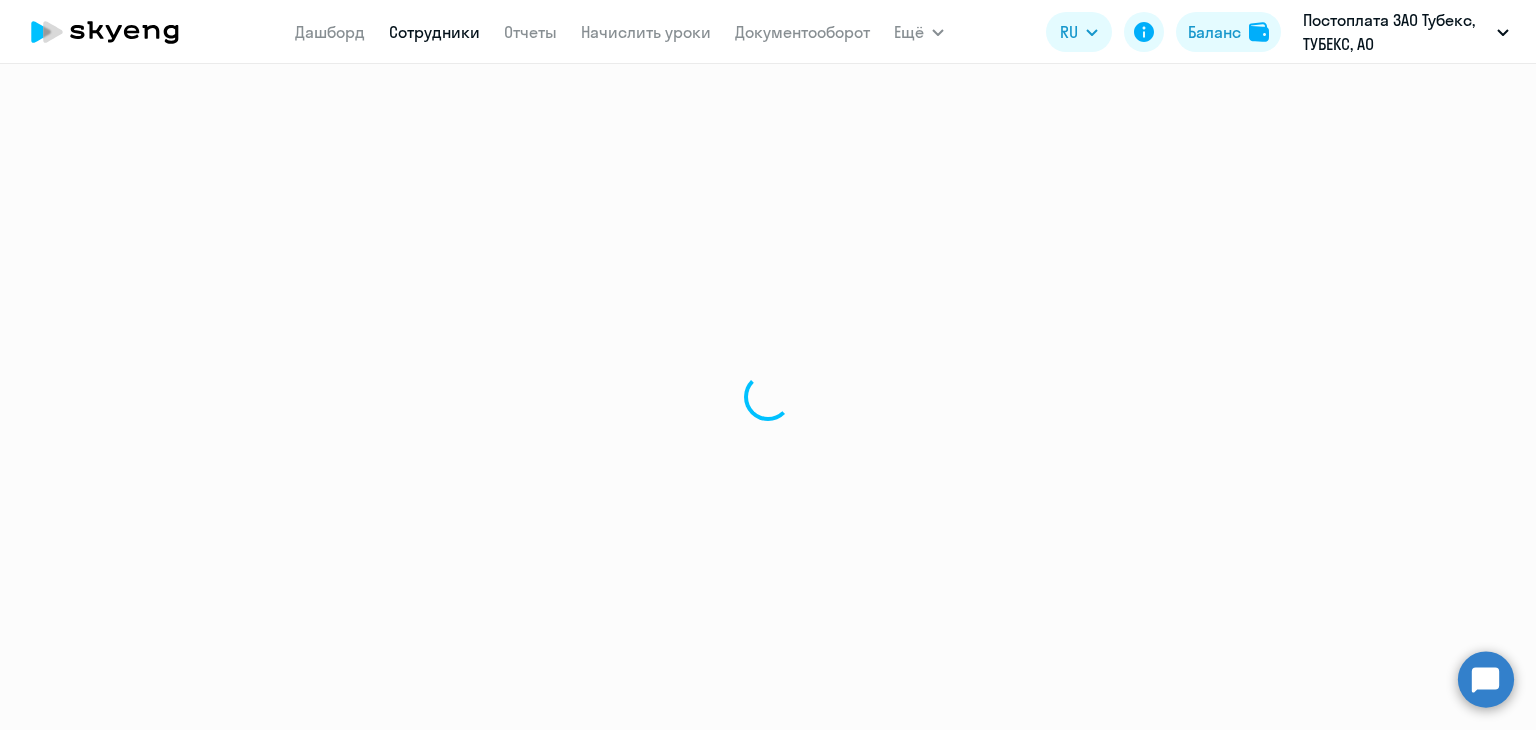 scroll, scrollTop: 0, scrollLeft: 0, axis: both 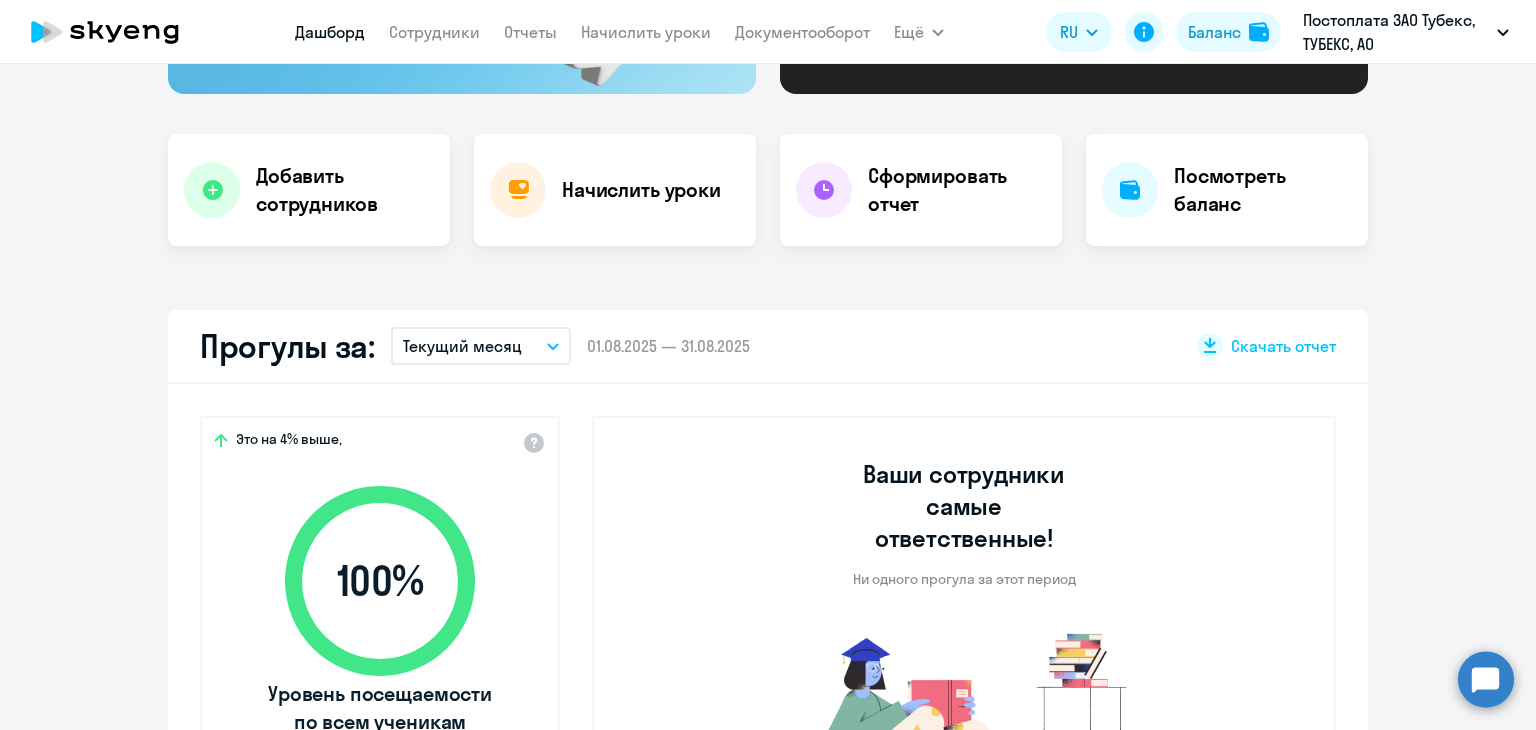 select on "30" 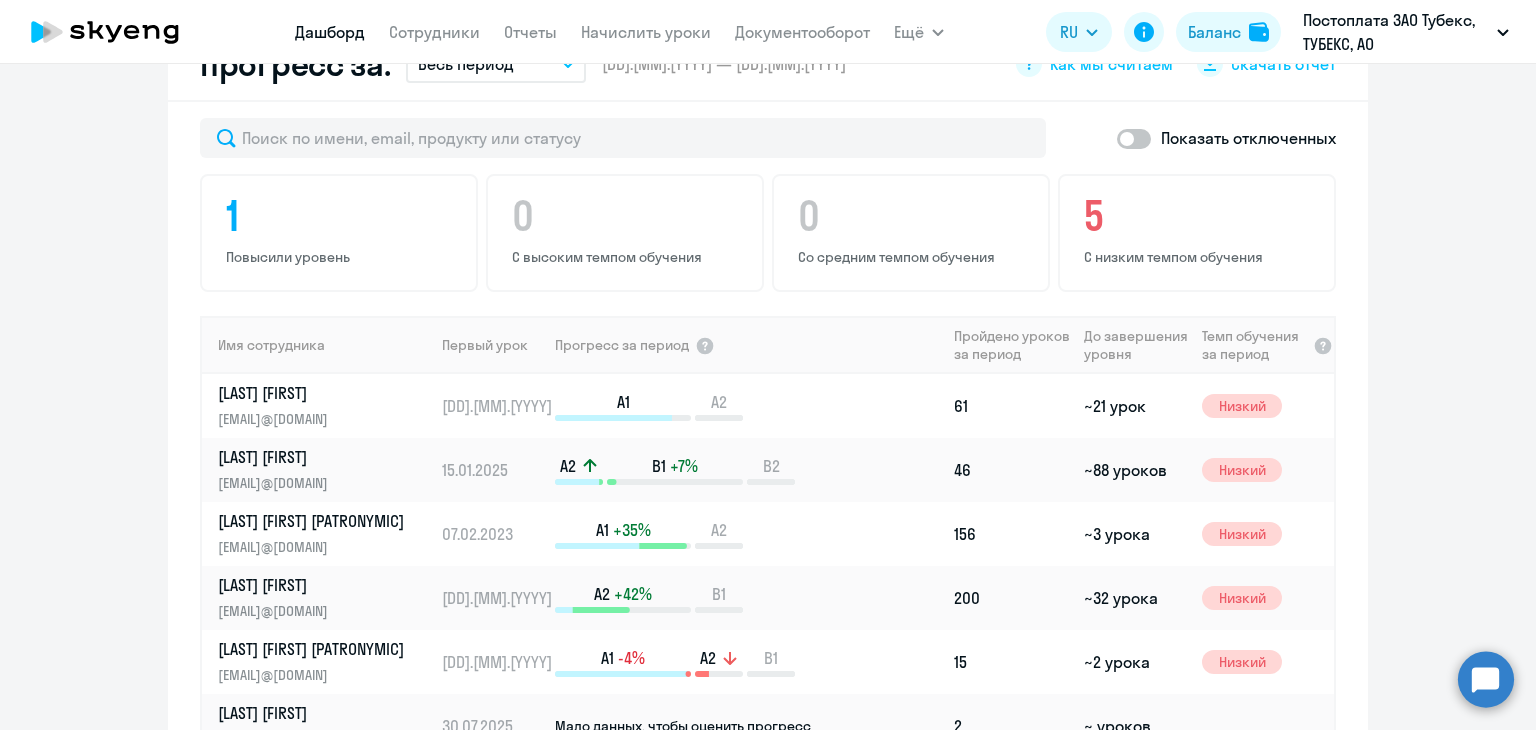 scroll, scrollTop: 1223, scrollLeft: 0, axis: vertical 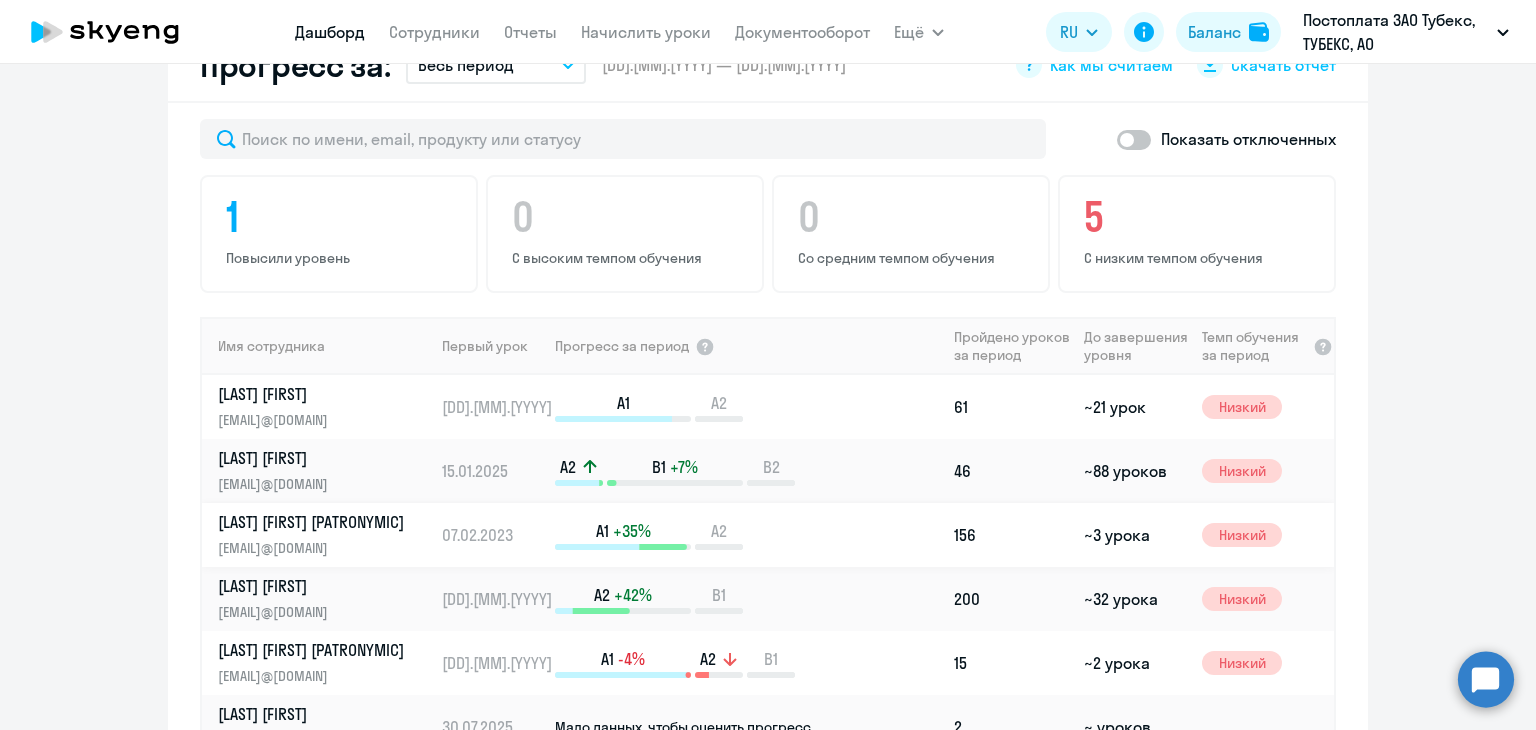 click on "[LAST] [FIRST] [PATRONYMIC]" 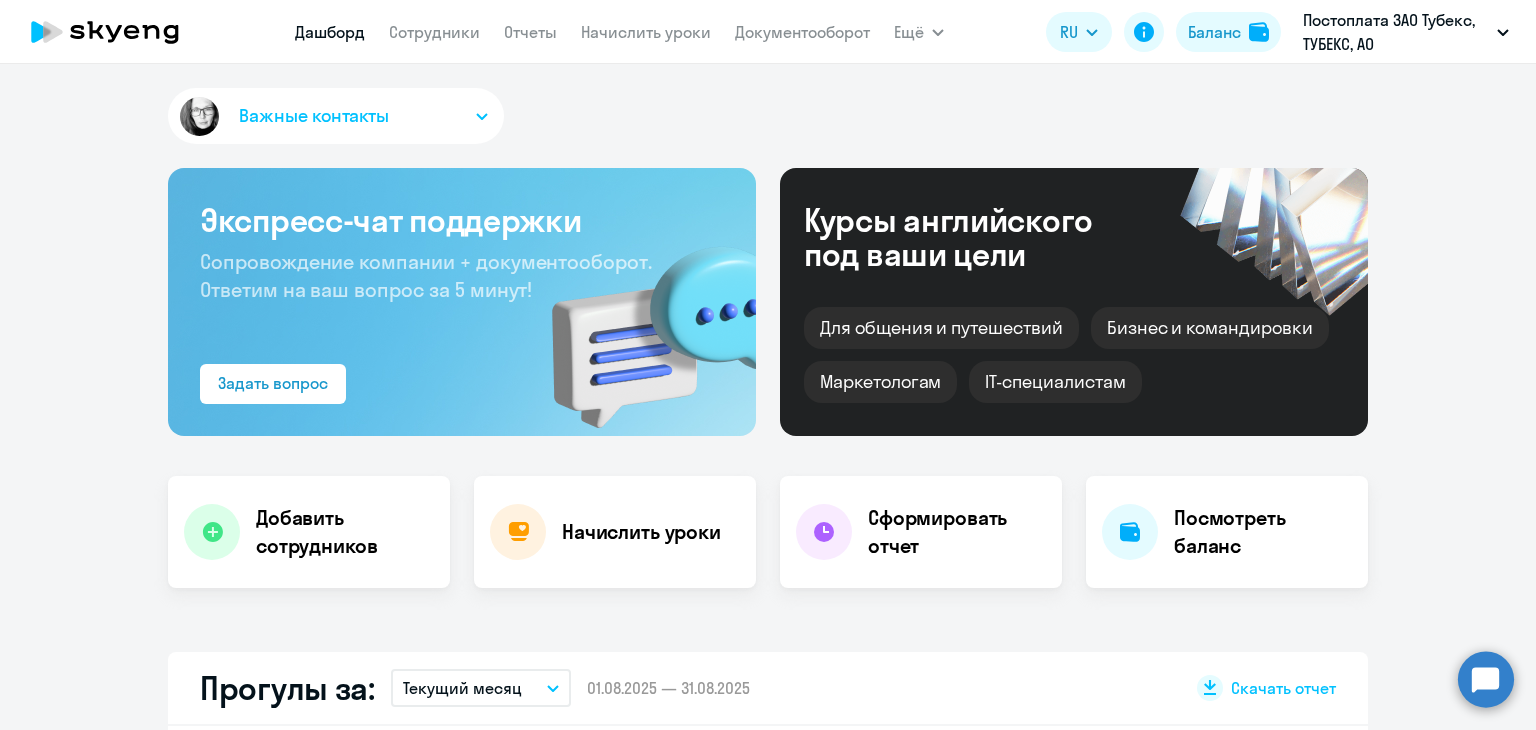 select on "english" 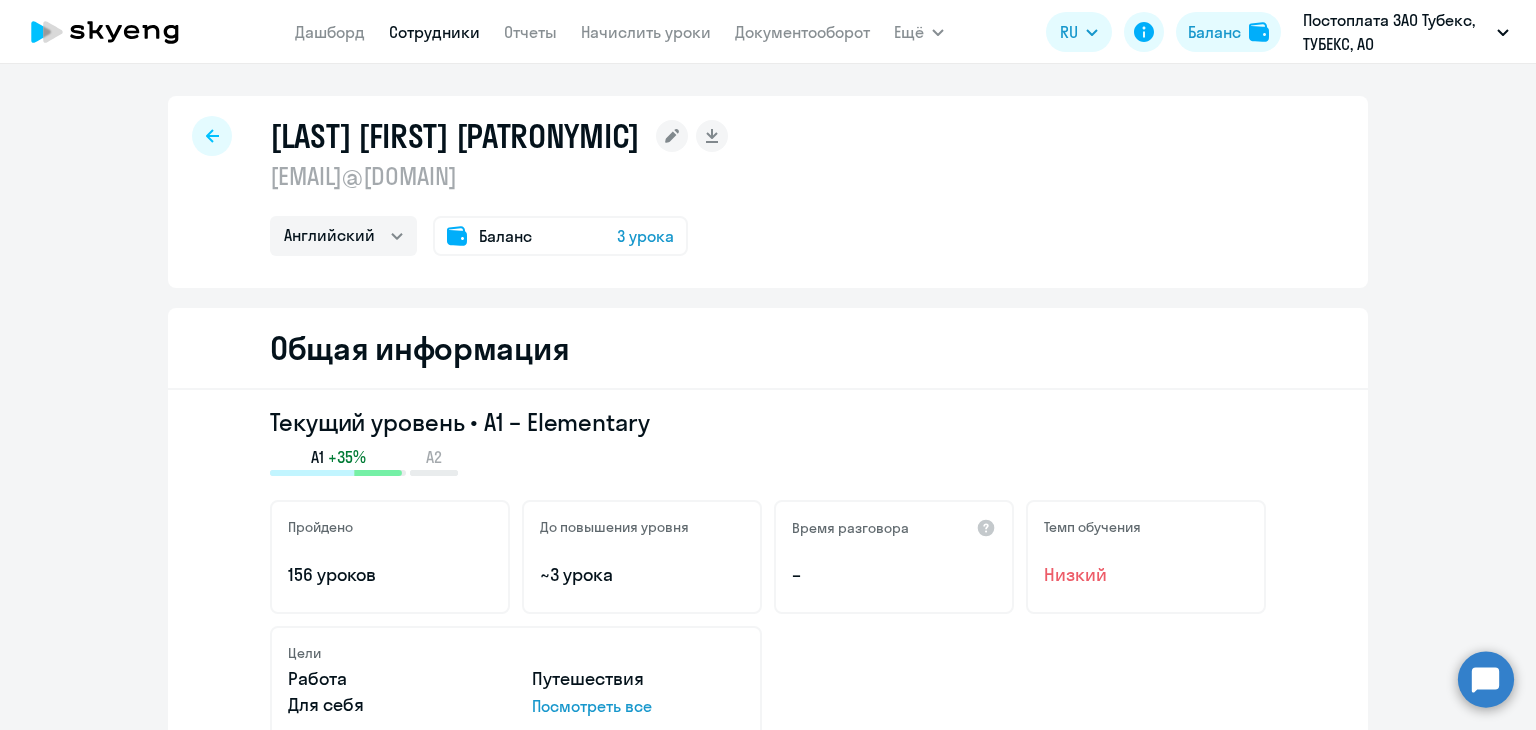 click on "[LAST] [FIRST] [PATRONYMIC]
[EMAIL]@[DOMAIN]  Английский
Баланс 3 урока" 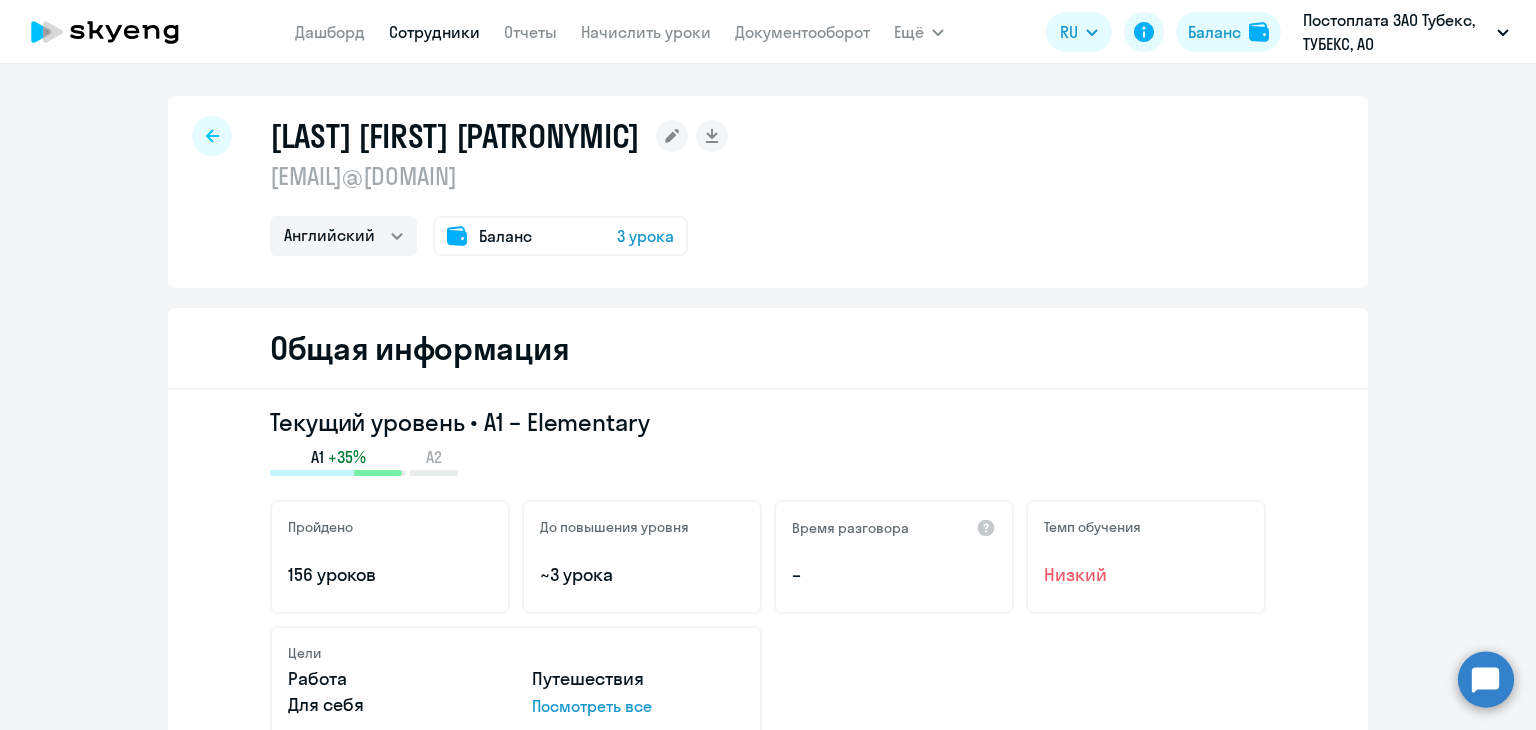 click on "Баланс" 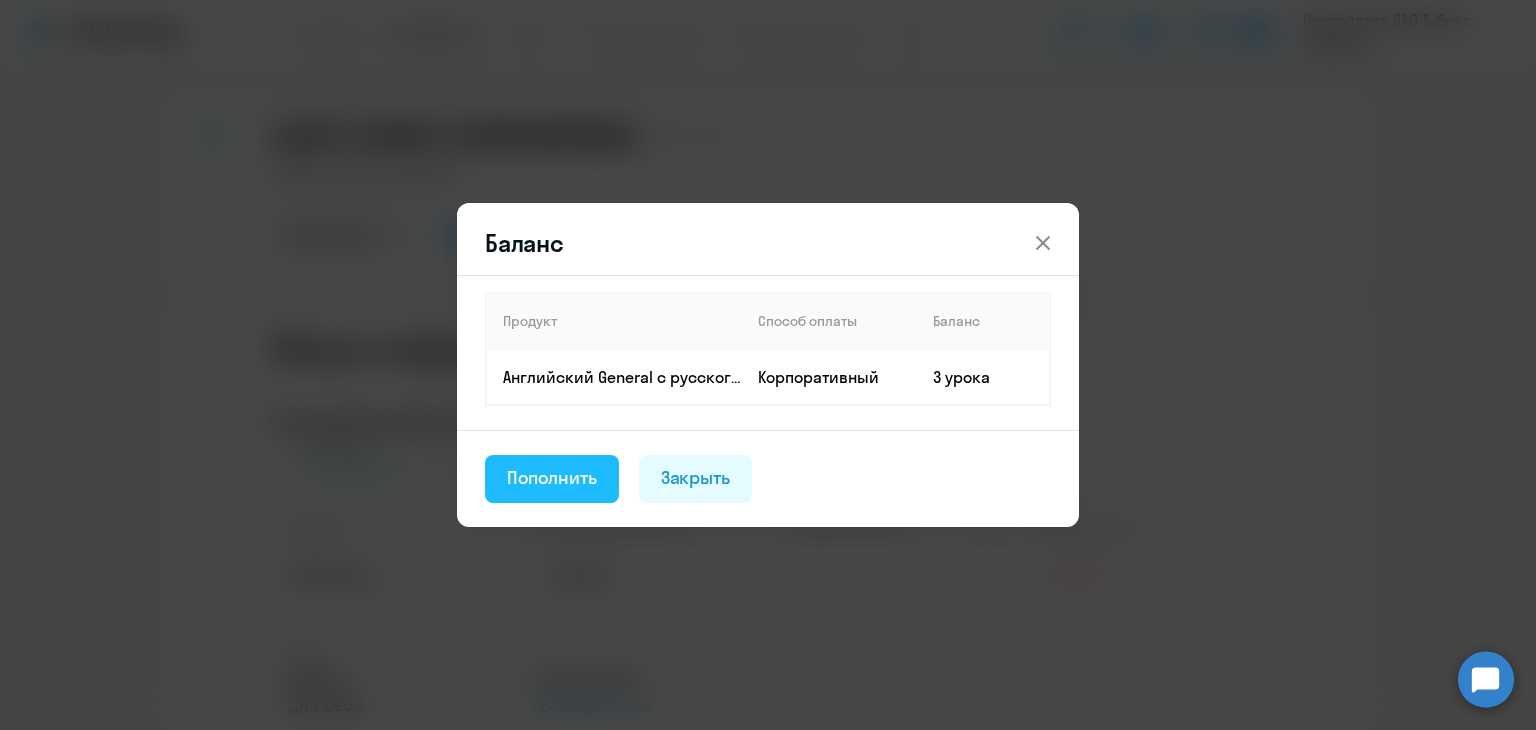 click on "Пополнить" at bounding box center (552, 478) 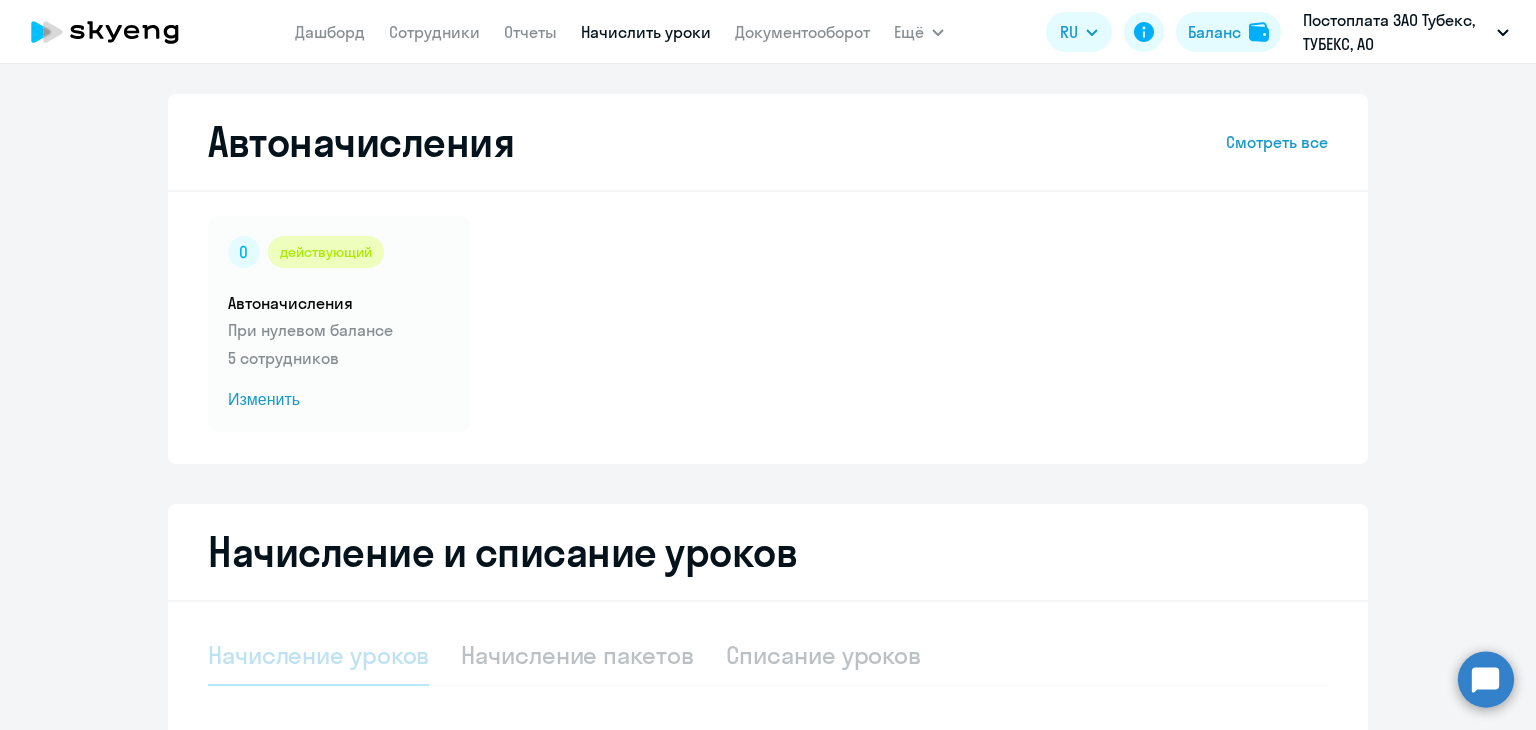 select on "10" 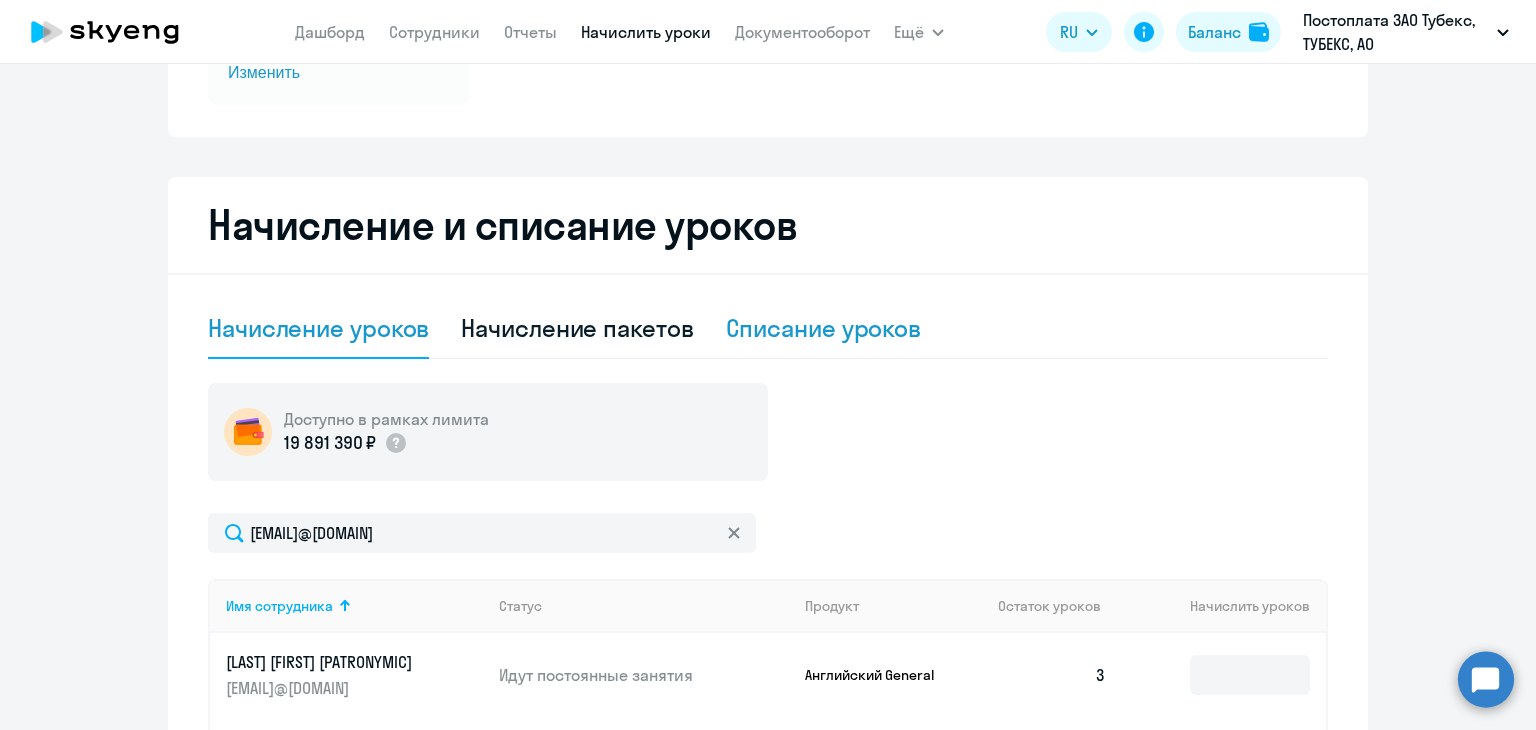 scroll, scrollTop: 516, scrollLeft: 0, axis: vertical 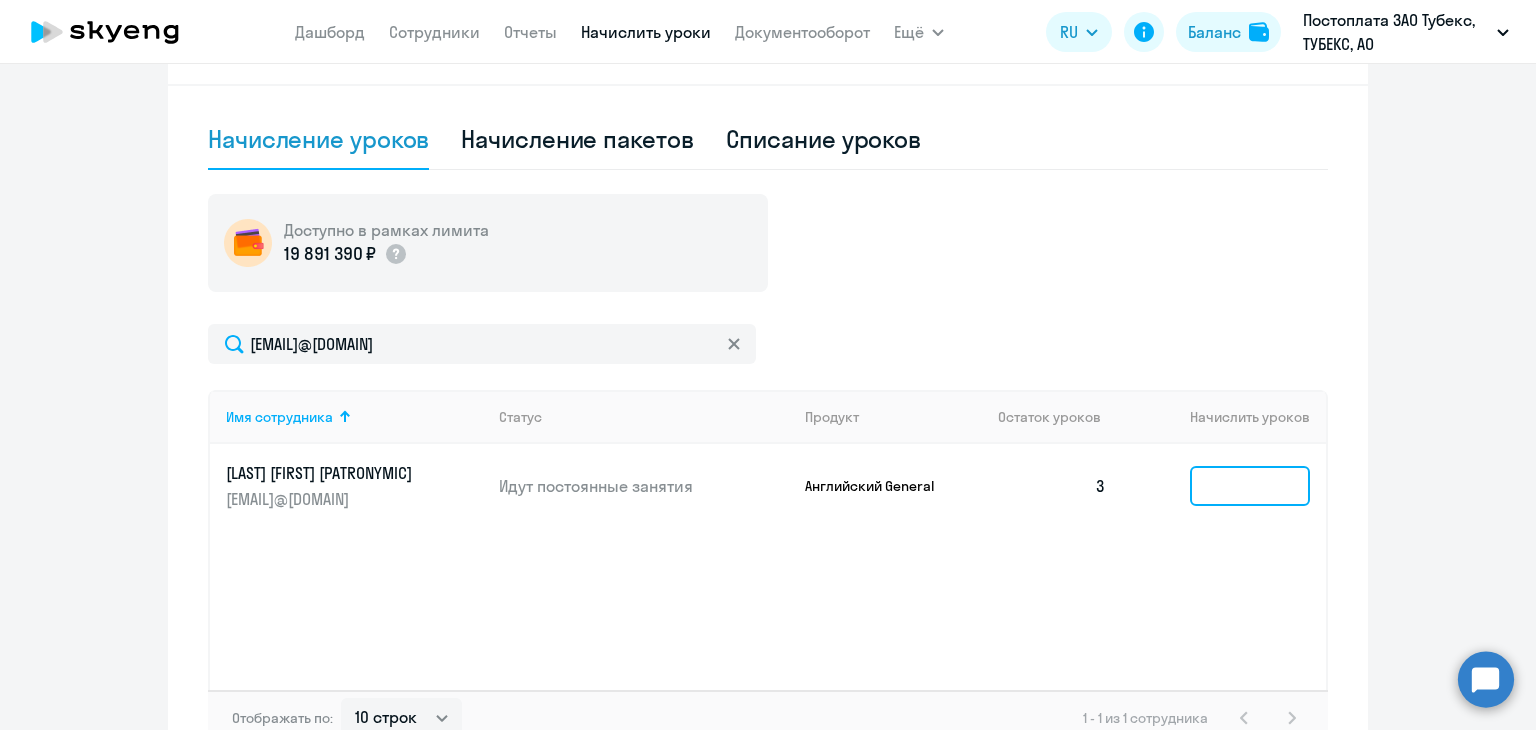 click 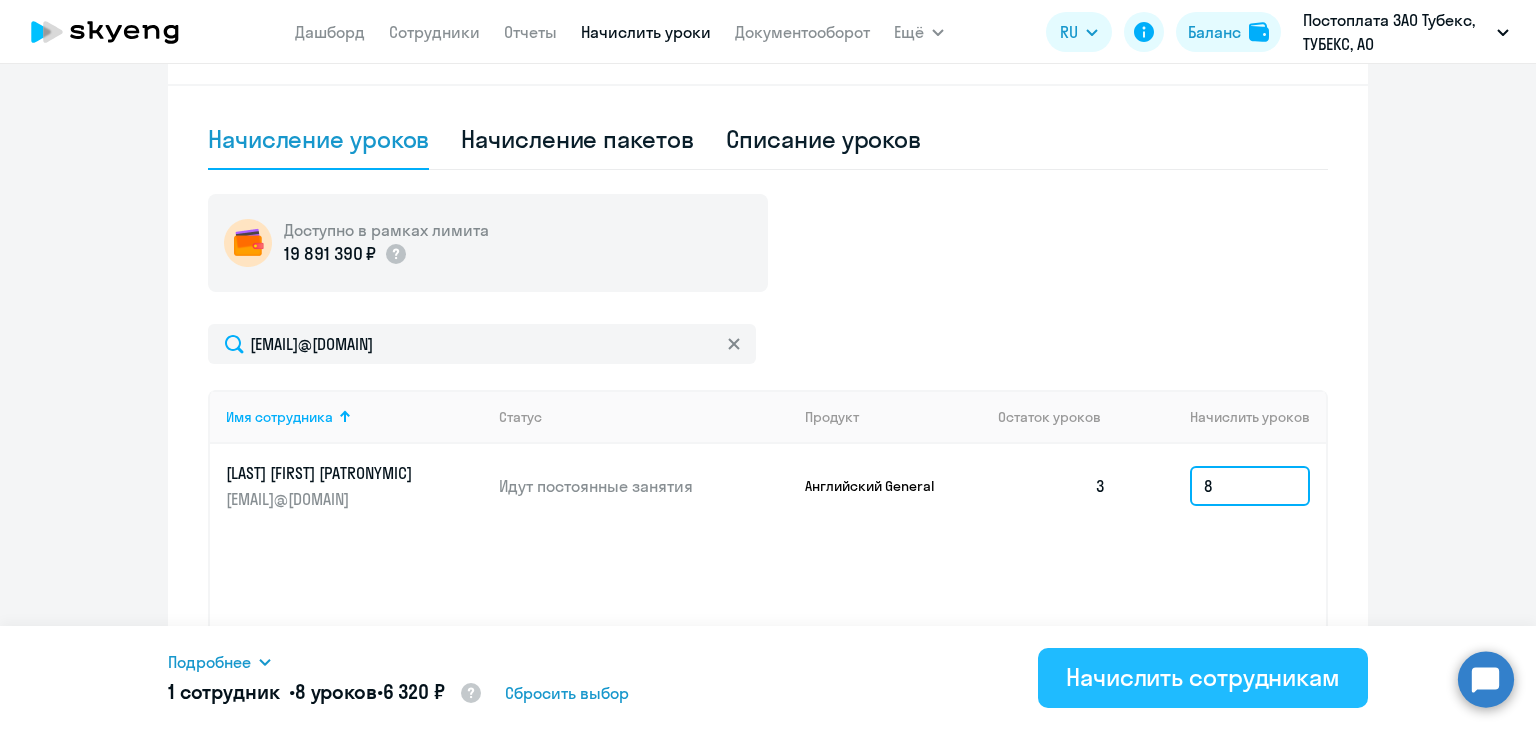type on "8" 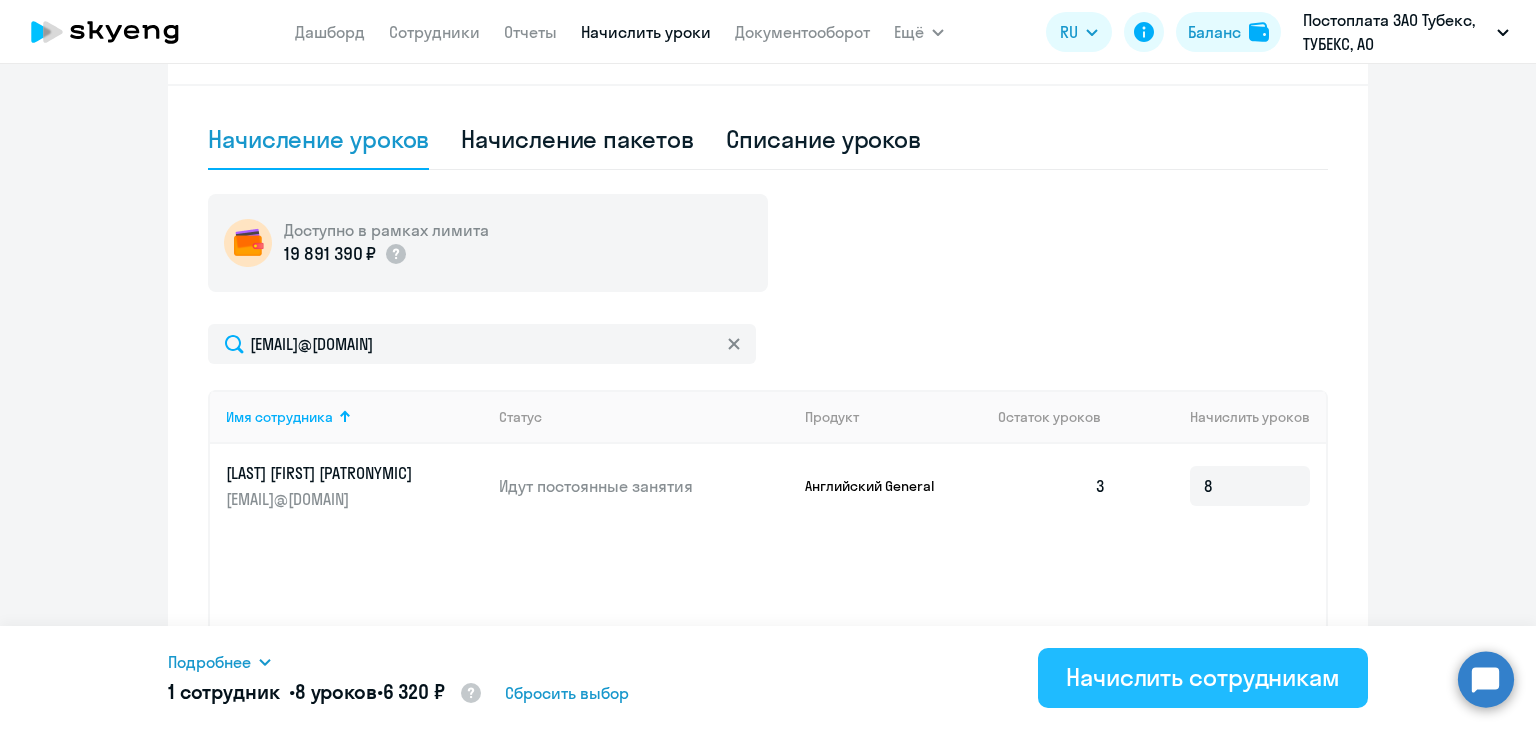 click on "Начислить сотрудникам" at bounding box center (1203, 677) 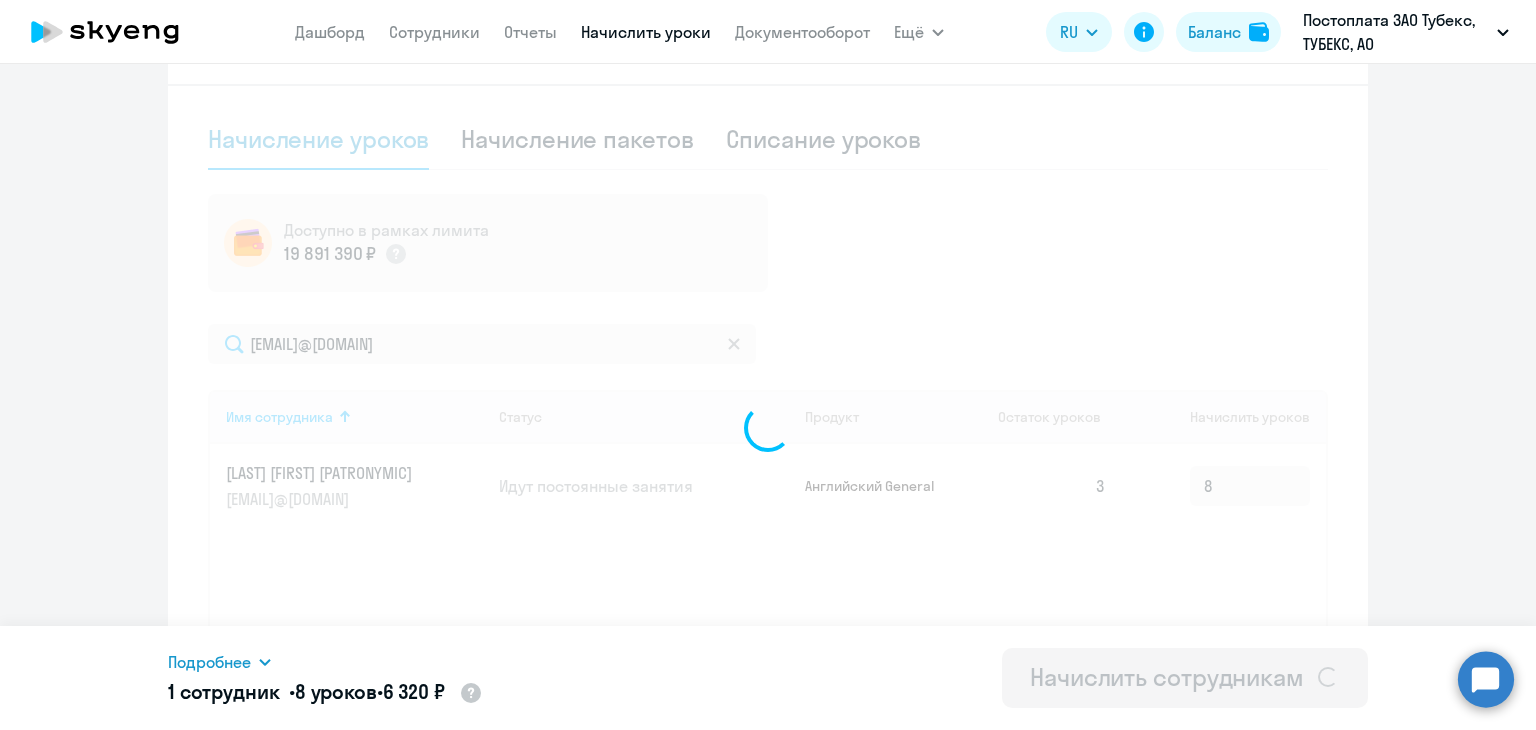 type 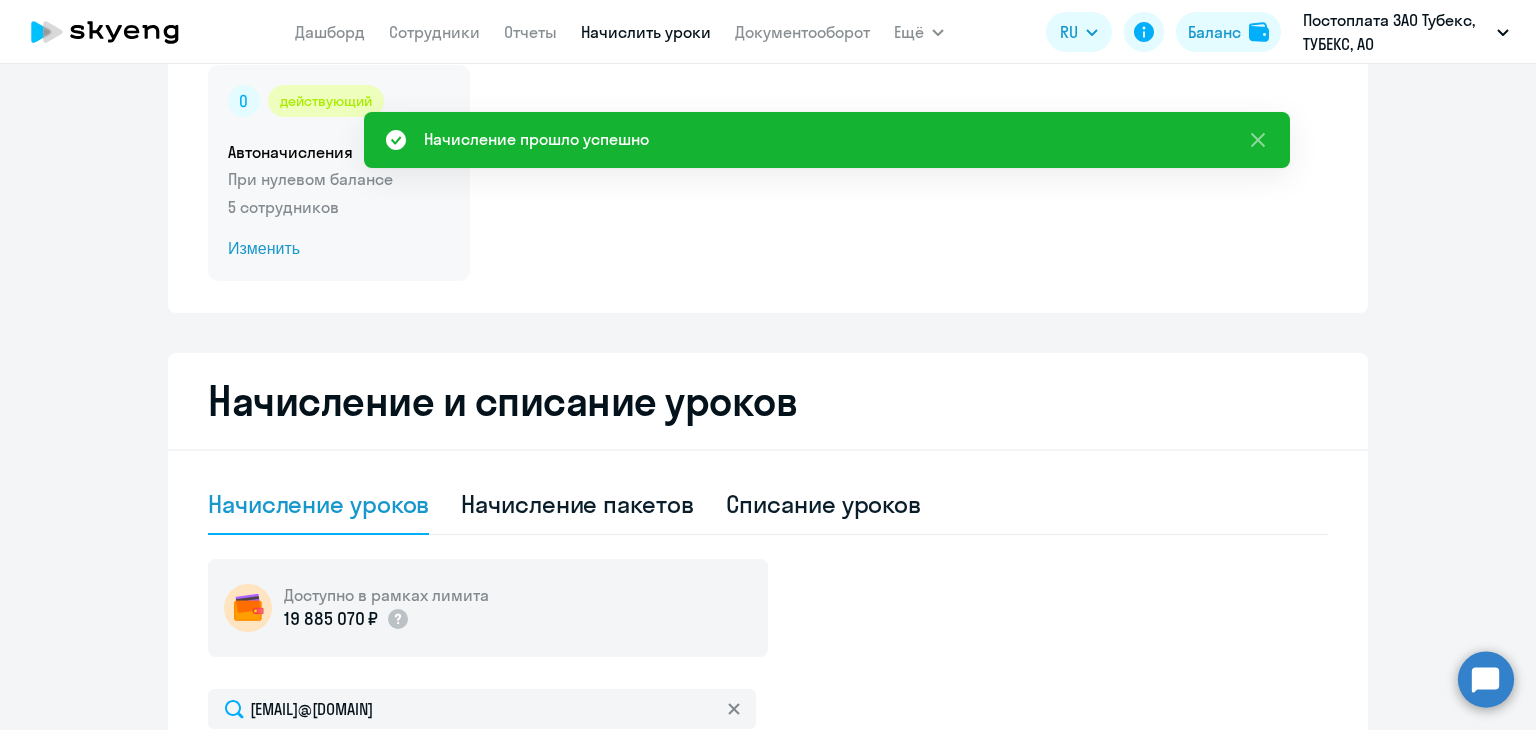 scroll, scrollTop: 0, scrollLeft: 0, axis: both 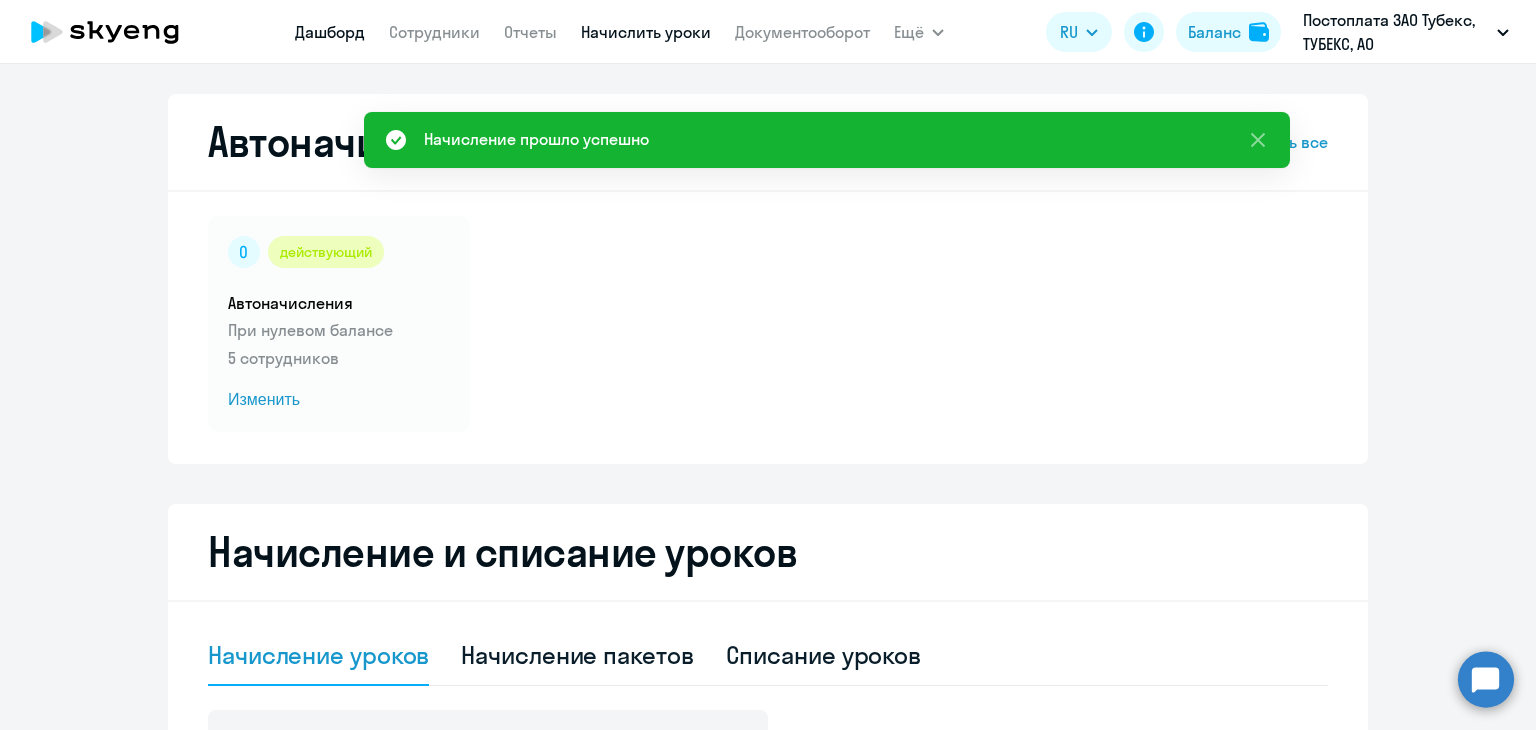 click on "Дашборд" at bounding box center [330, 32] 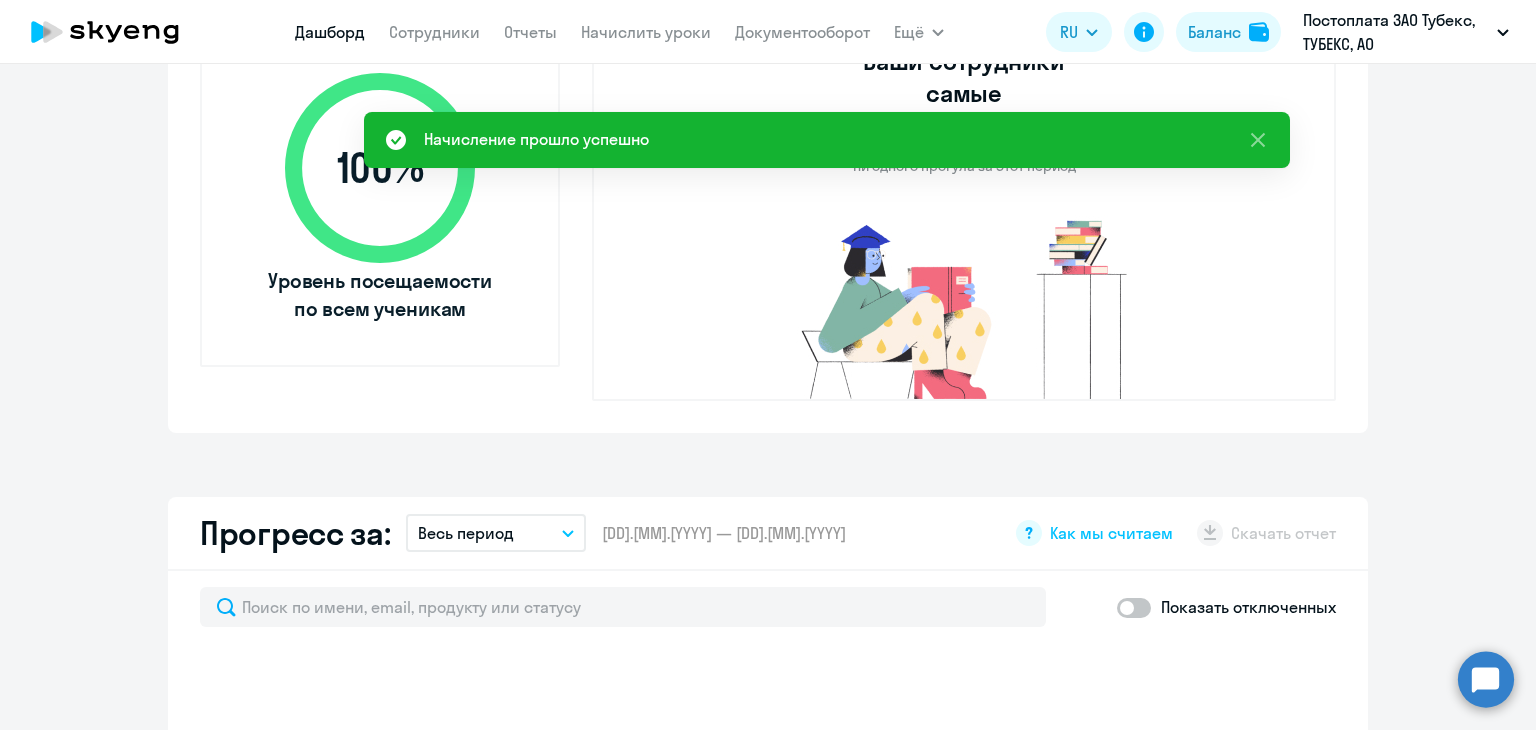 select on "30" 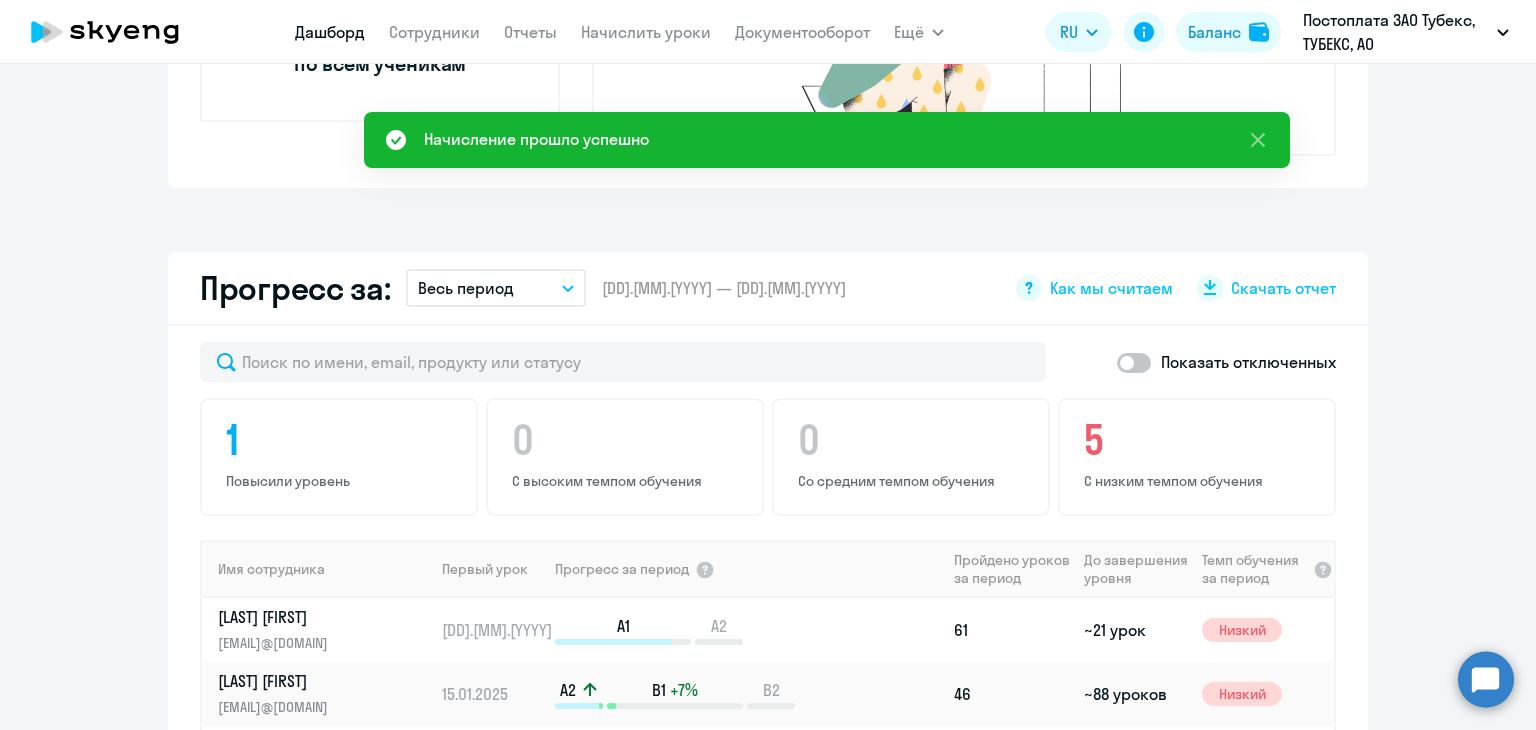 scroll, scrollTop: 1182, scrollLeft: 0, axis: vertical 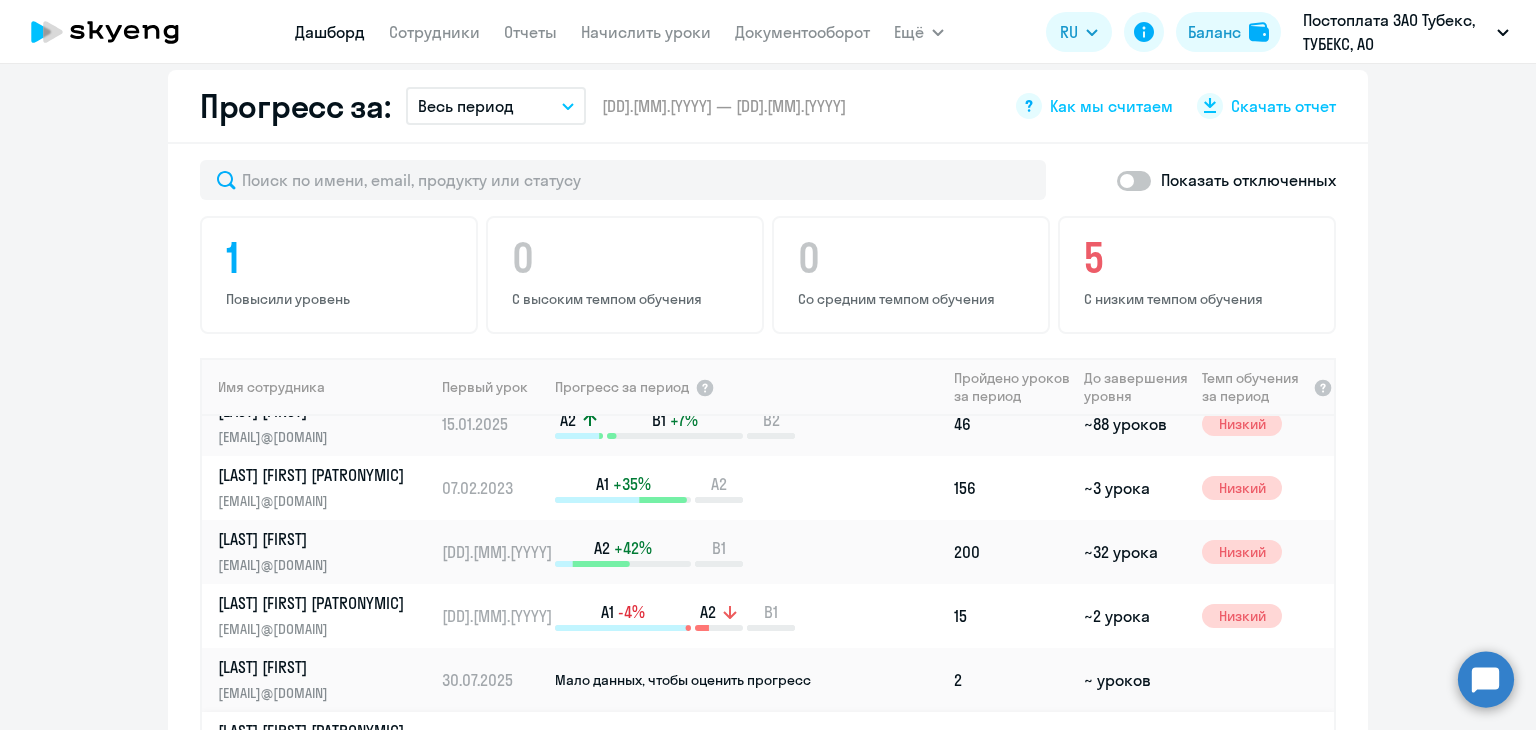click on "[LAST] [FIRST] [PATRONYMIC]" 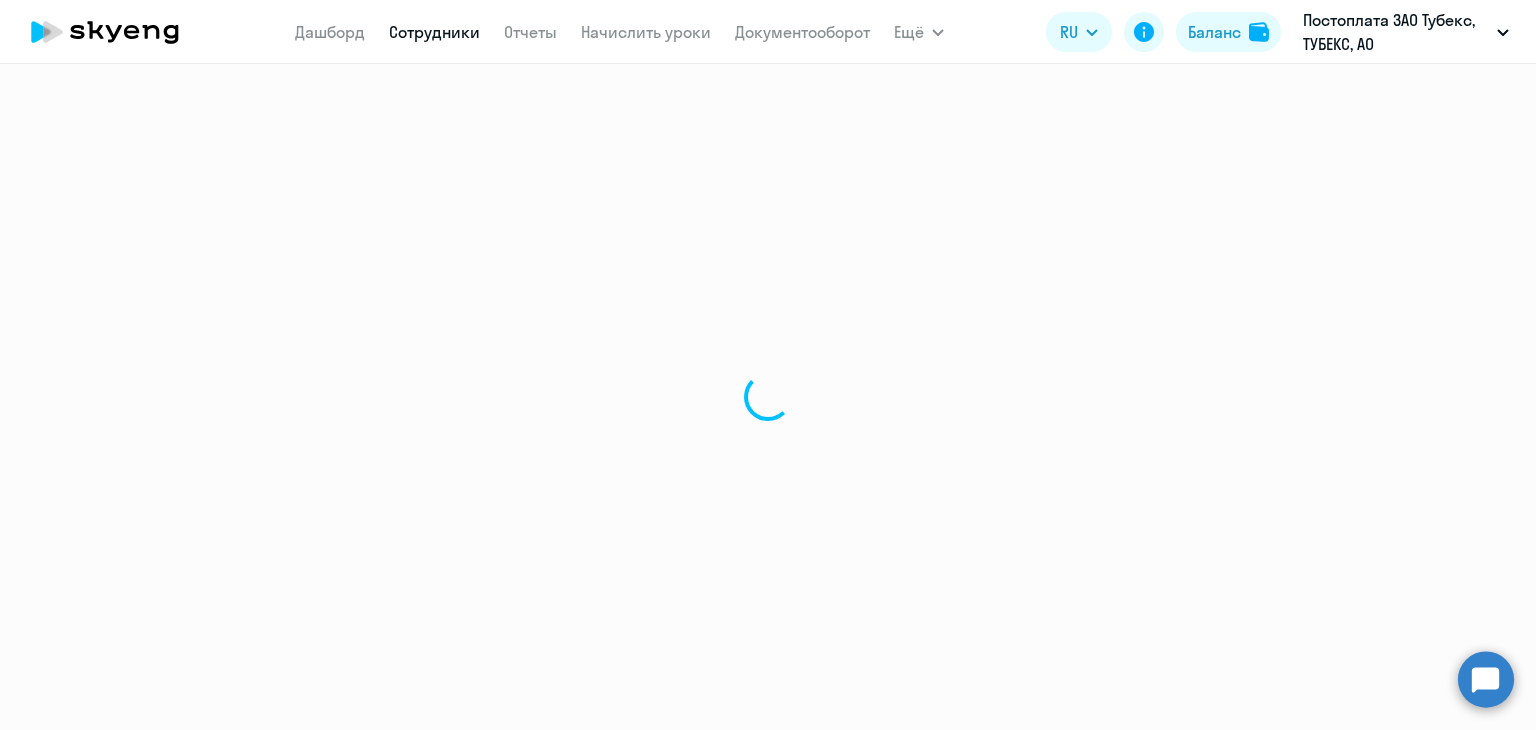 scroll, scrollTop: 0, scrollLeft: 0, axis: both 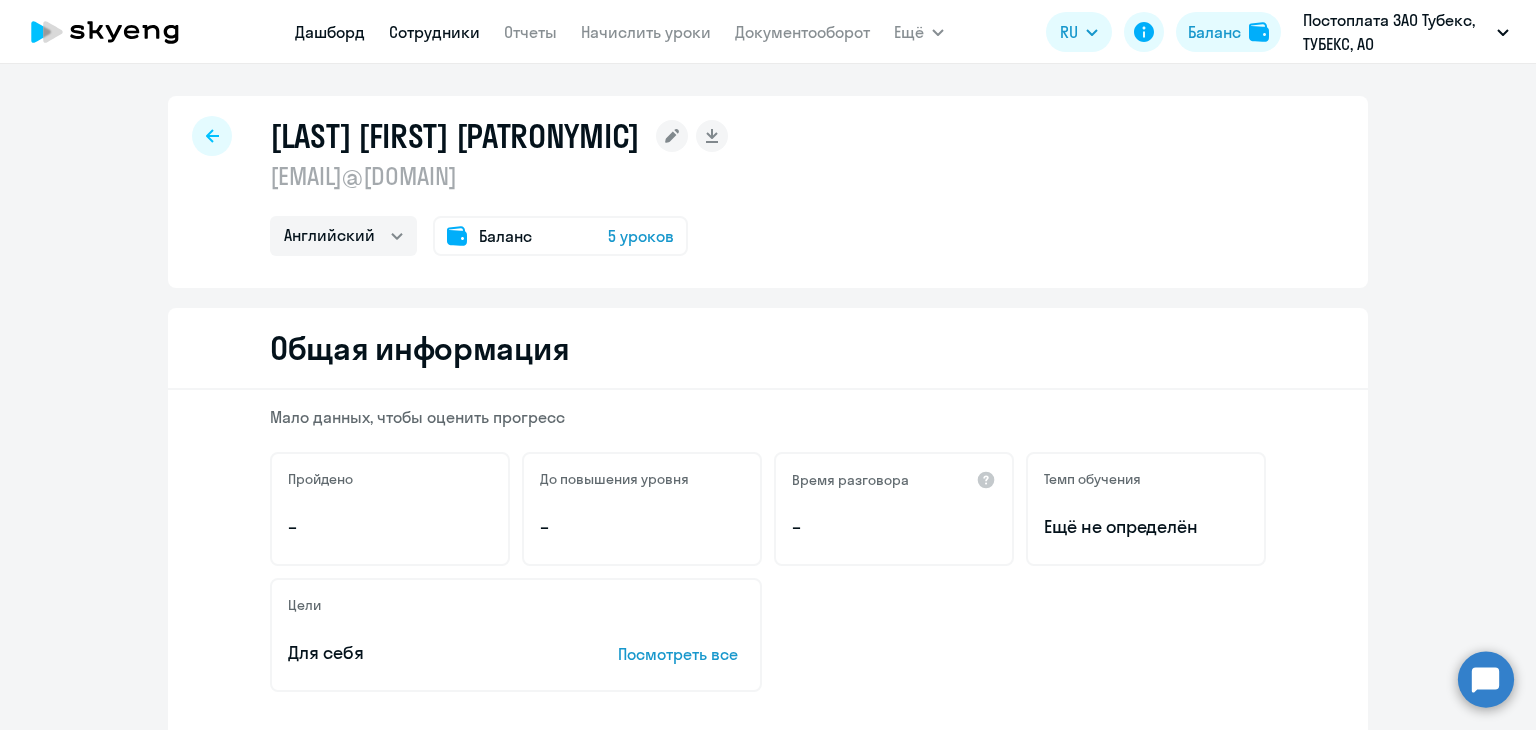 click on "Дашборд" at bounding box center (330, 32) 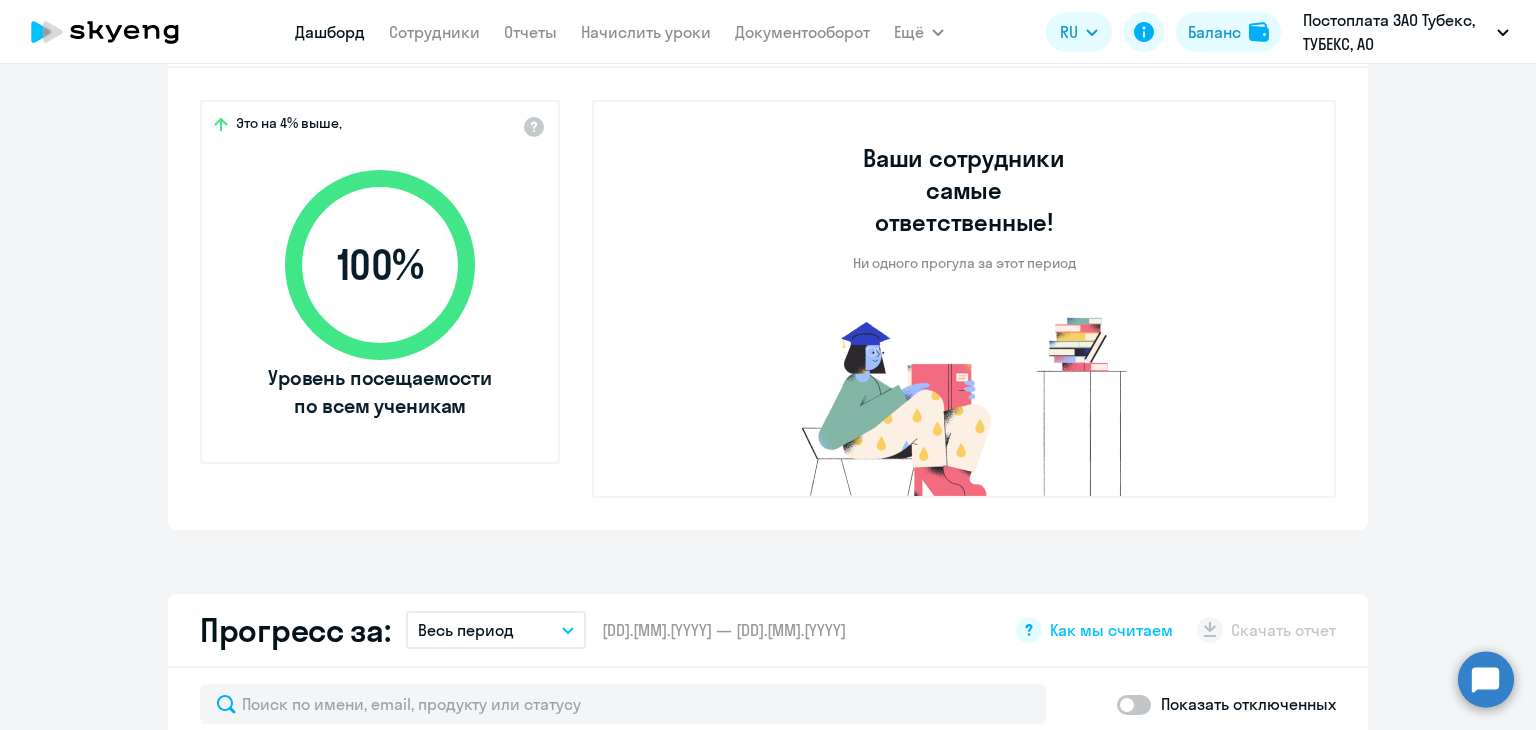 select on "30" 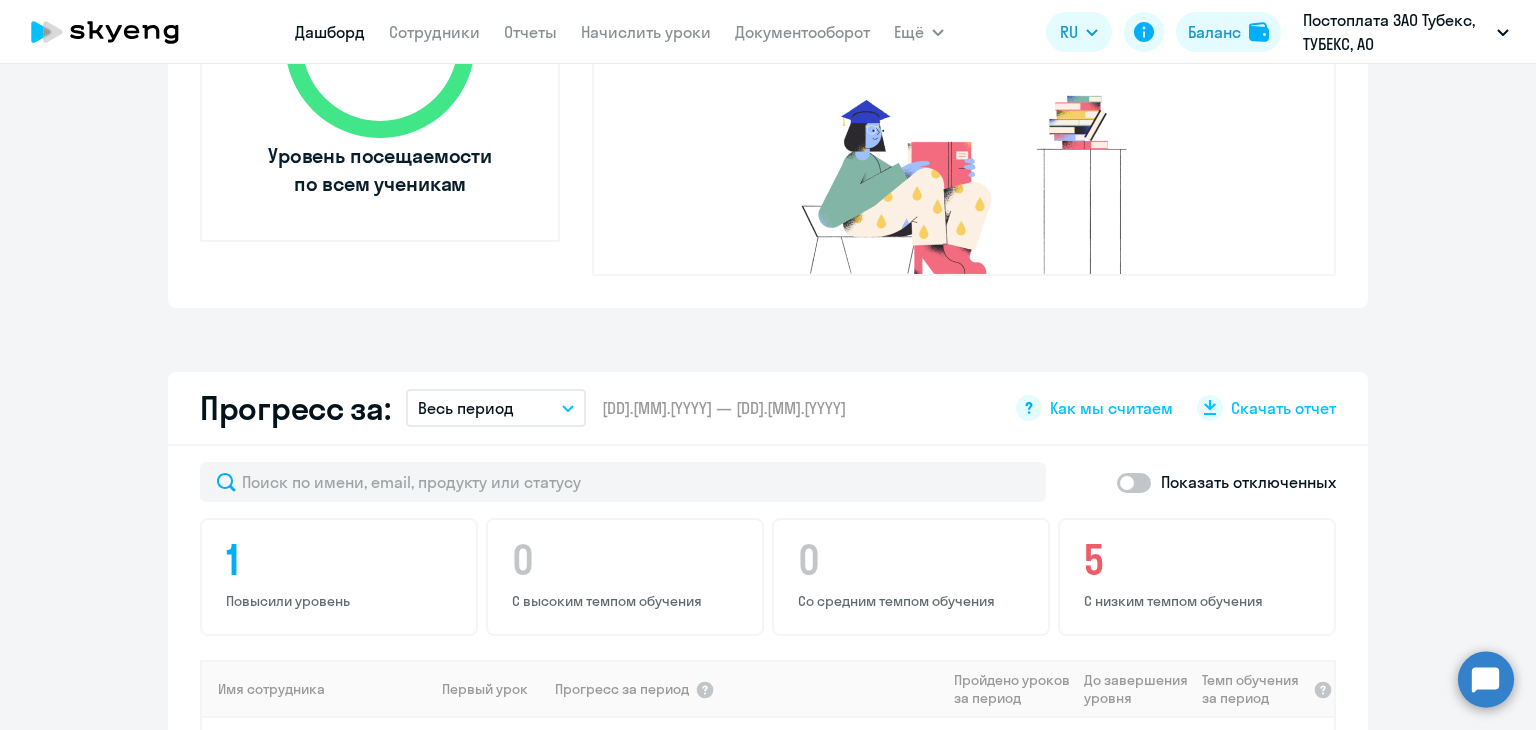 scroll, scrollTop: 1206, scrollLeft: 0, axis: vertical 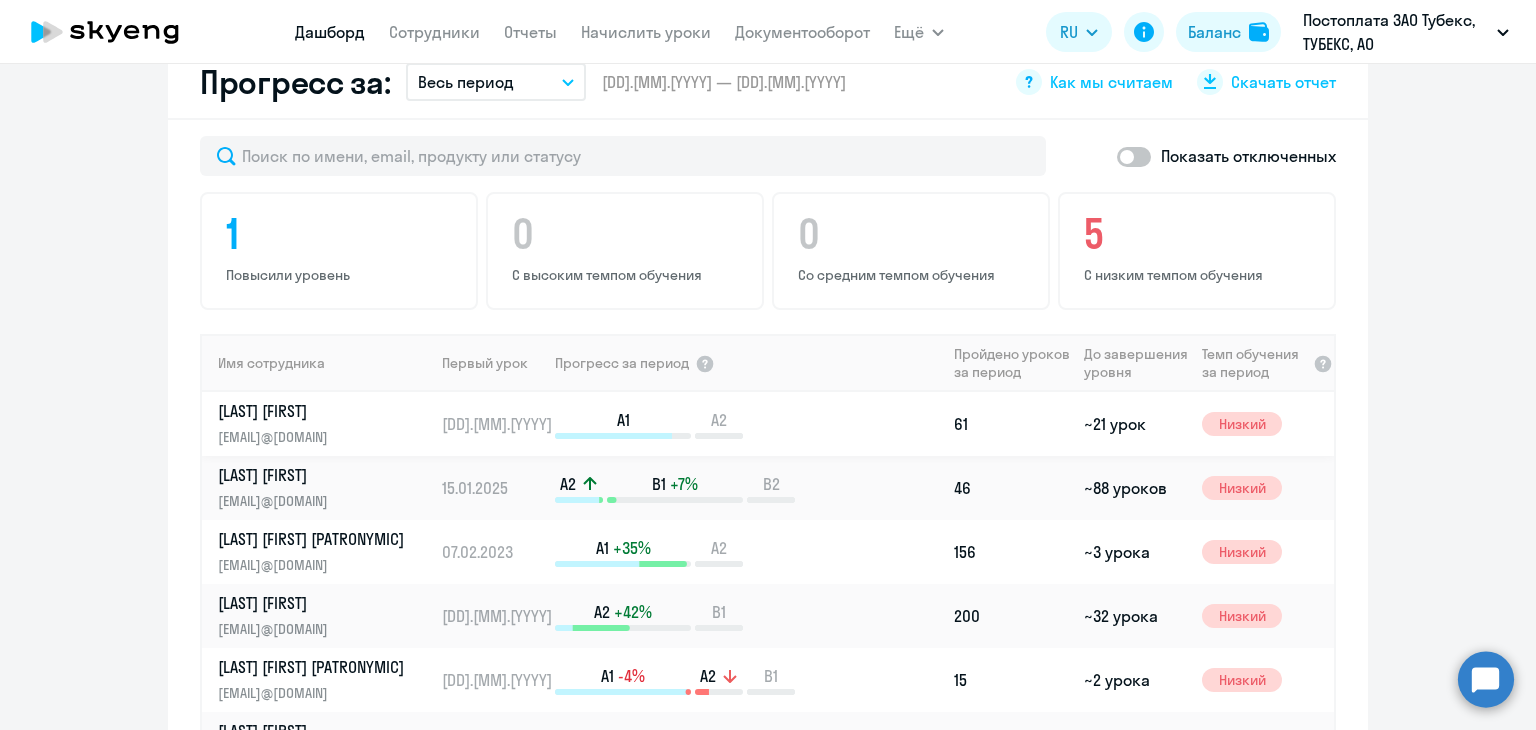 click on "[LAST] [FIRST]" 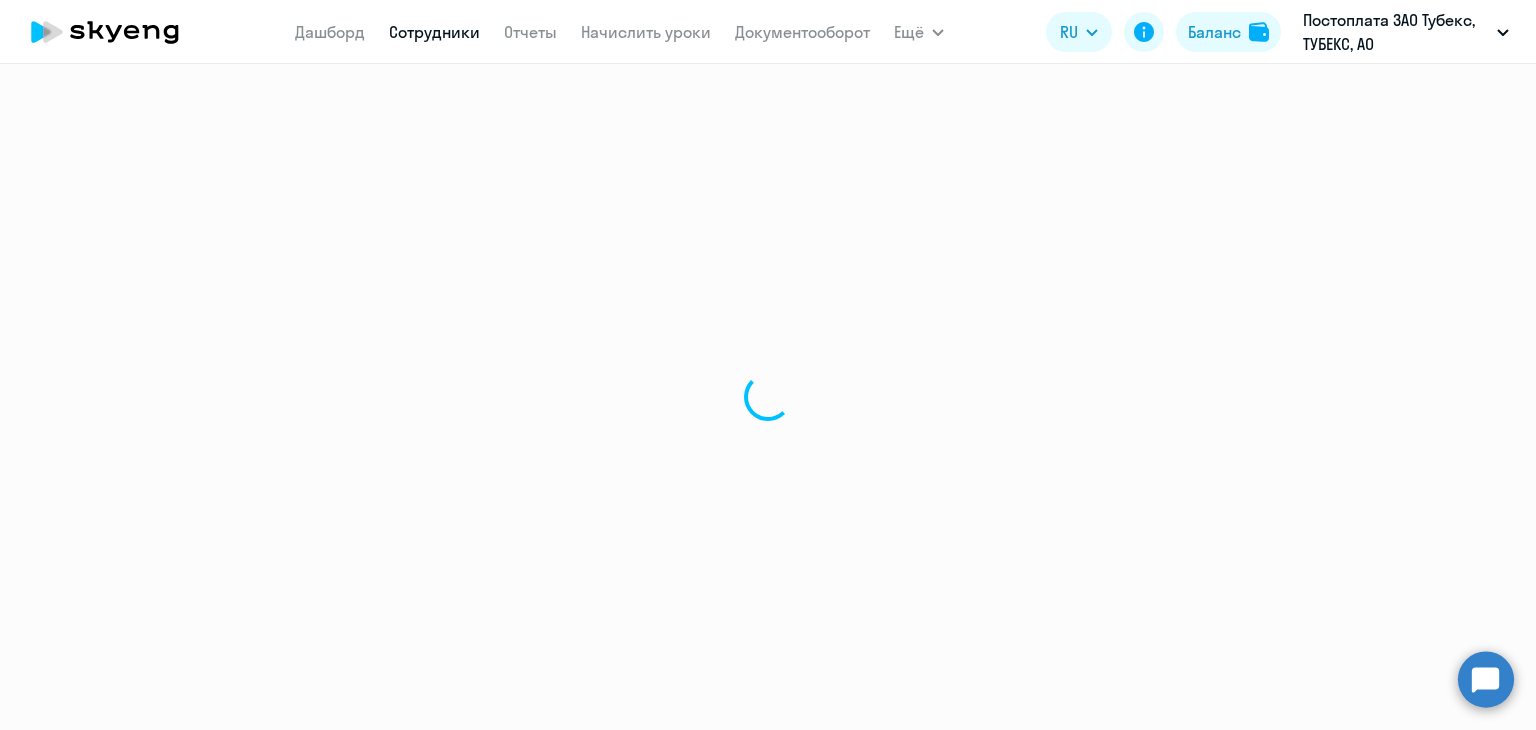 select on "english" 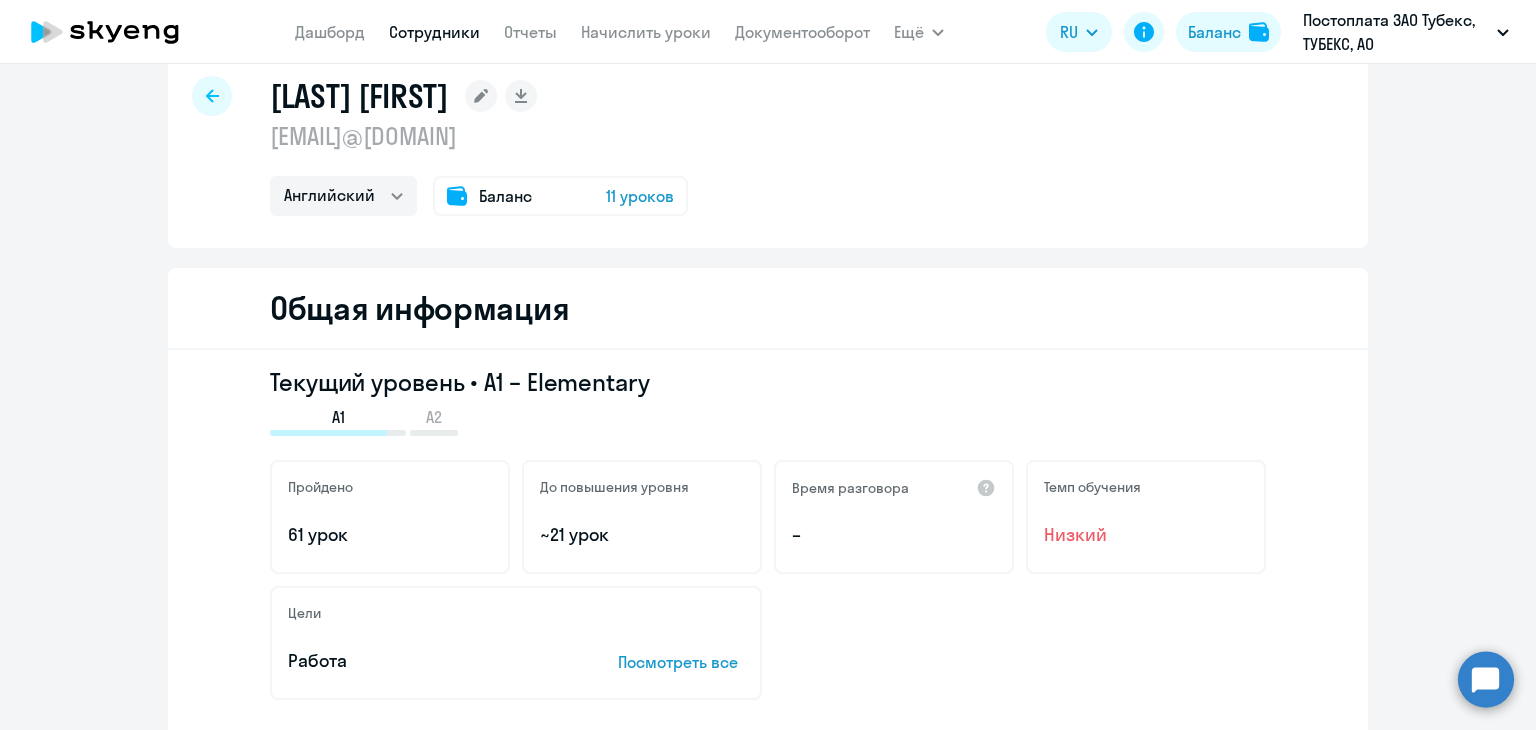 scroll, scrollTop: 0, scrollLeft: 0, axis: both 